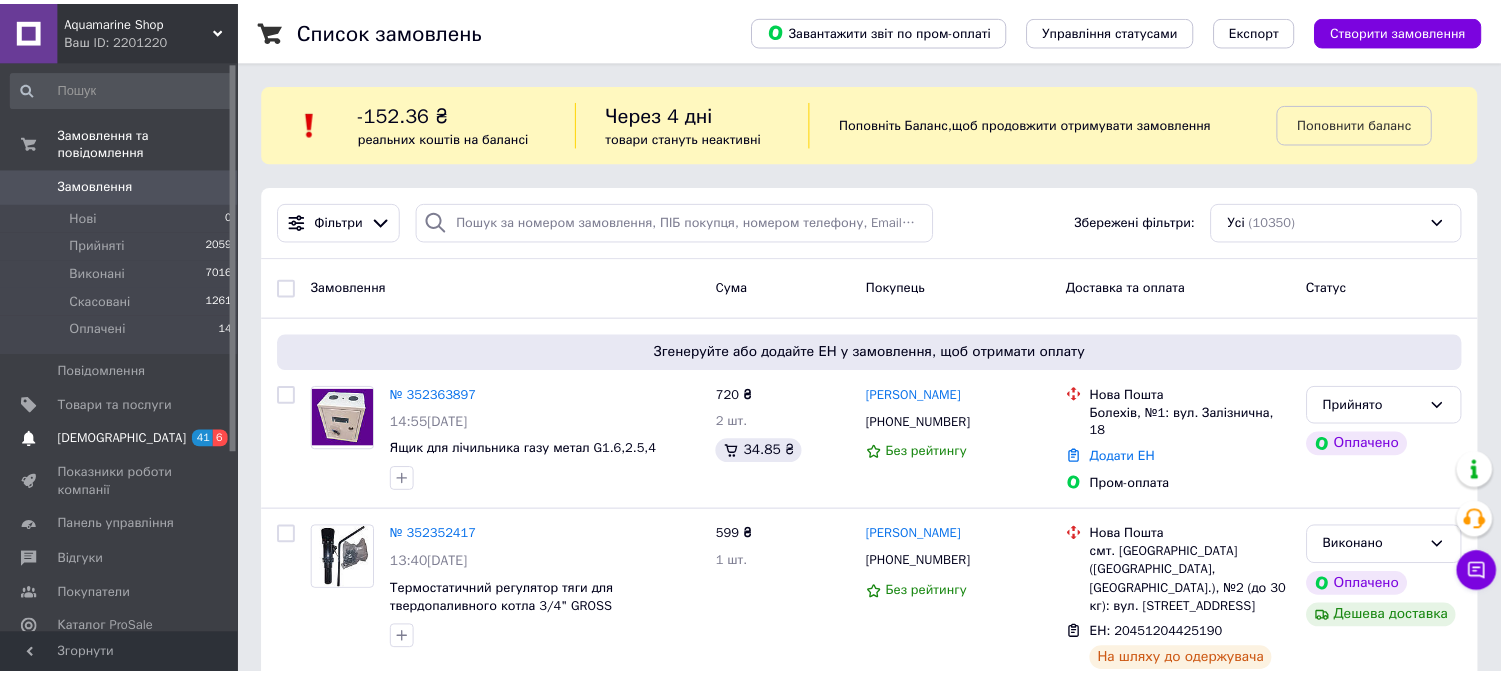 scroll, scrollTop: 0, scrollLeft: 0, axis: both 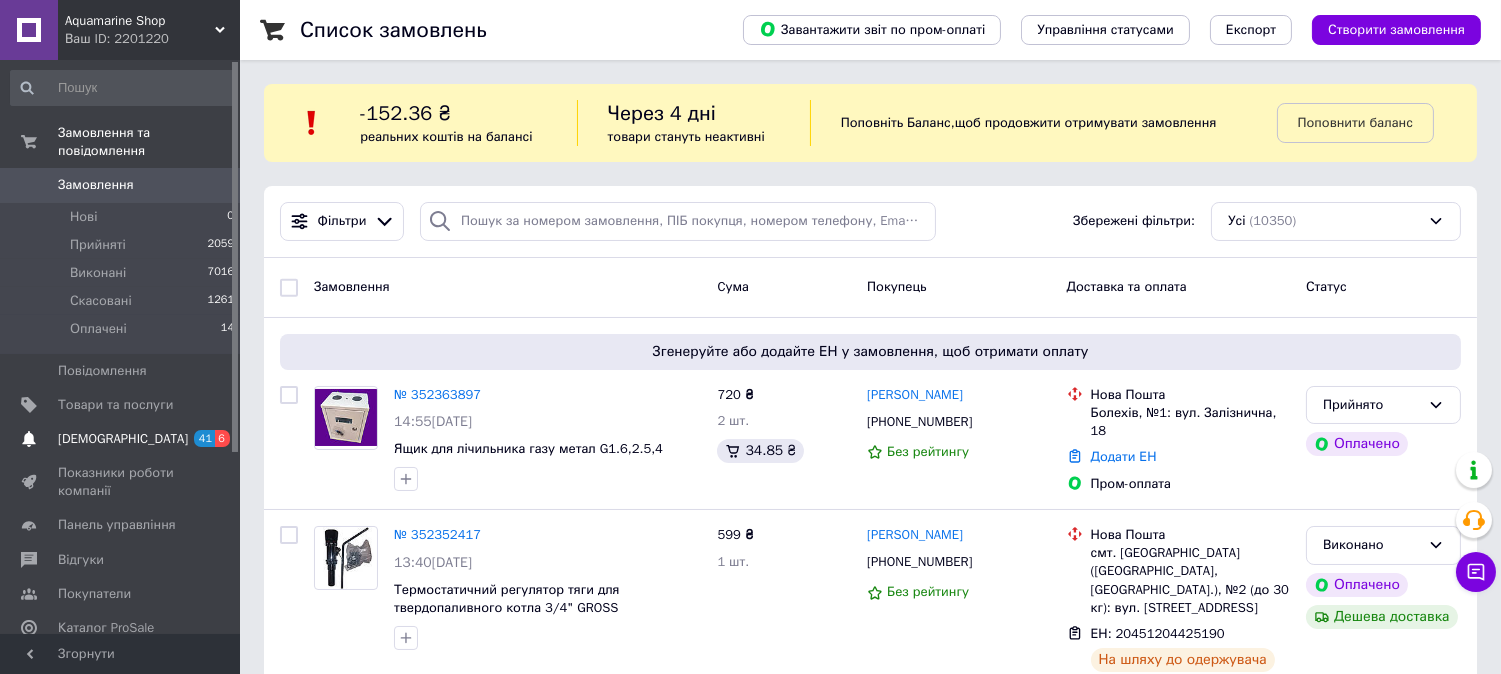 click on "[DEMOGRAPHIC_DATA]" at bounding box center (123, 439) 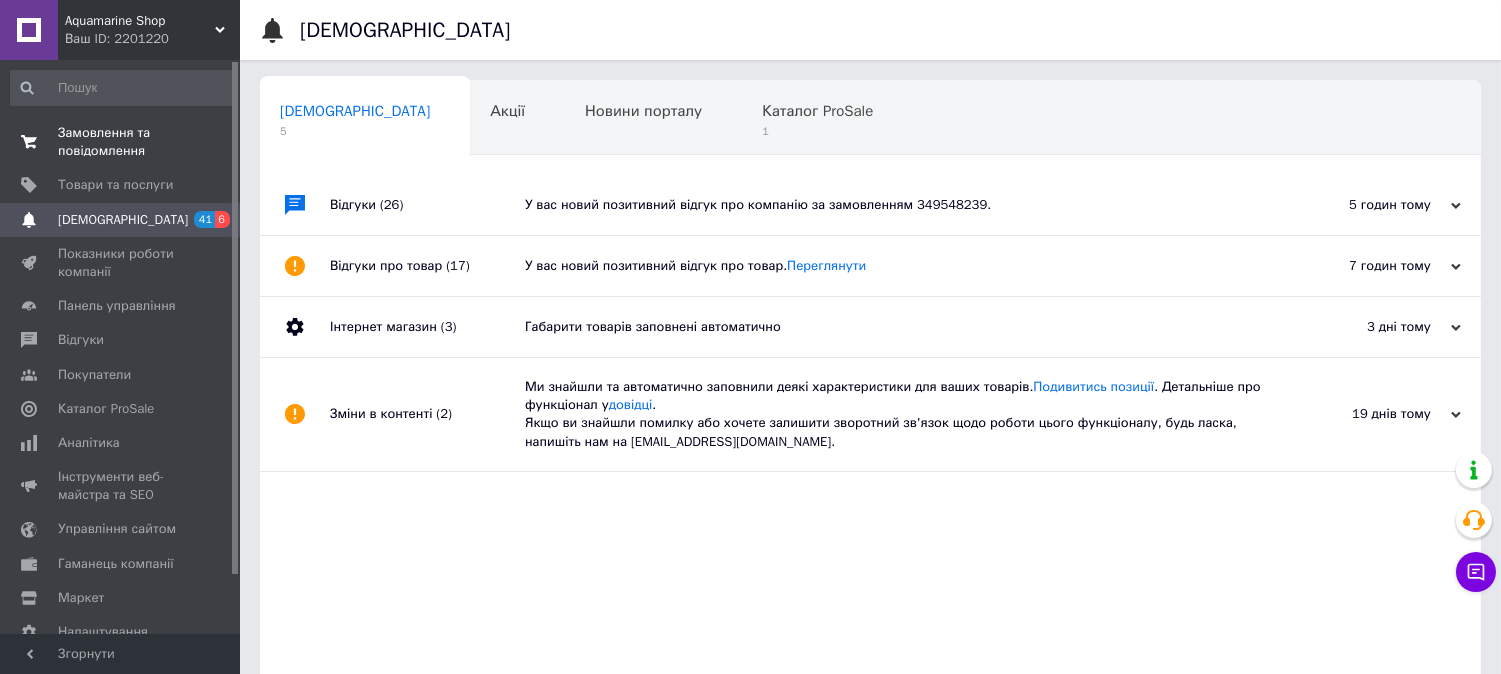 click on "Замовлення та повідомлення" at bounding box center [121, 142] 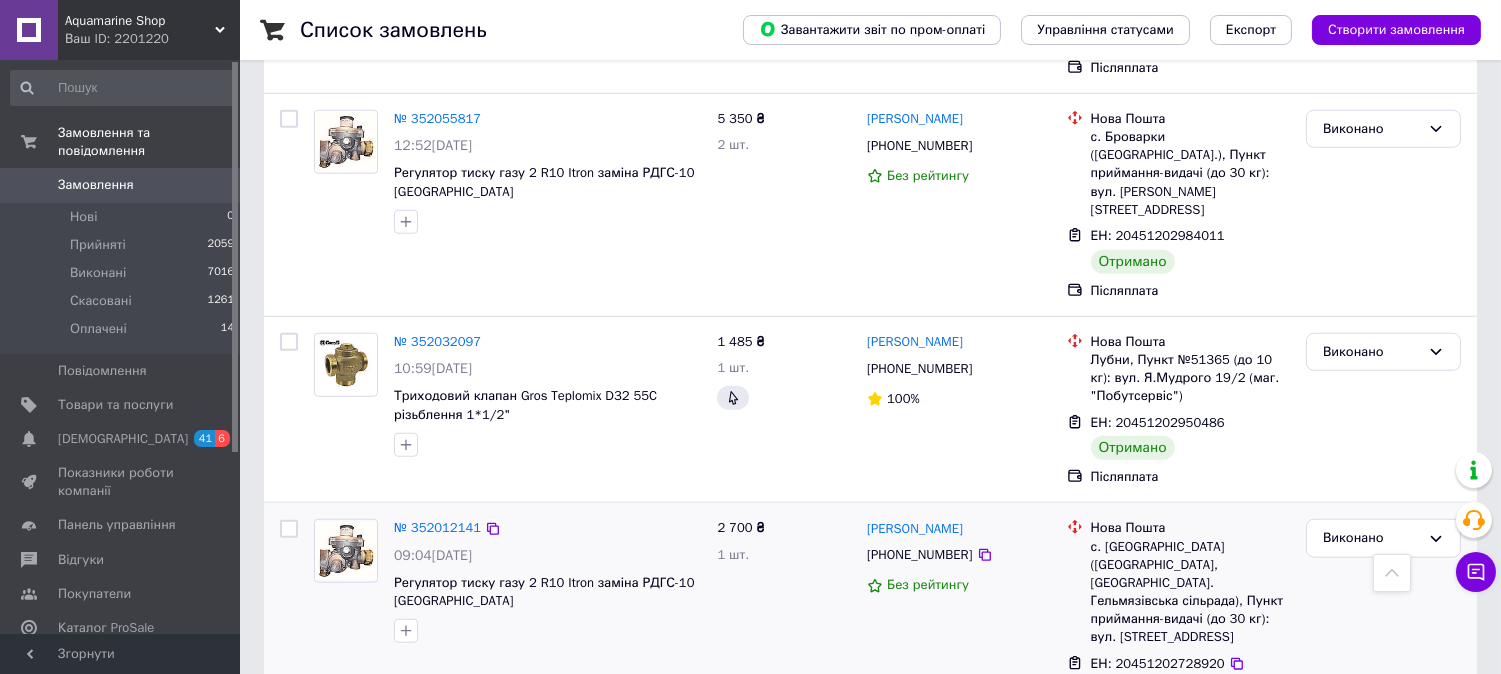 scroll, scrollTop: 3395, scrollLeft: 0, axis: vertical 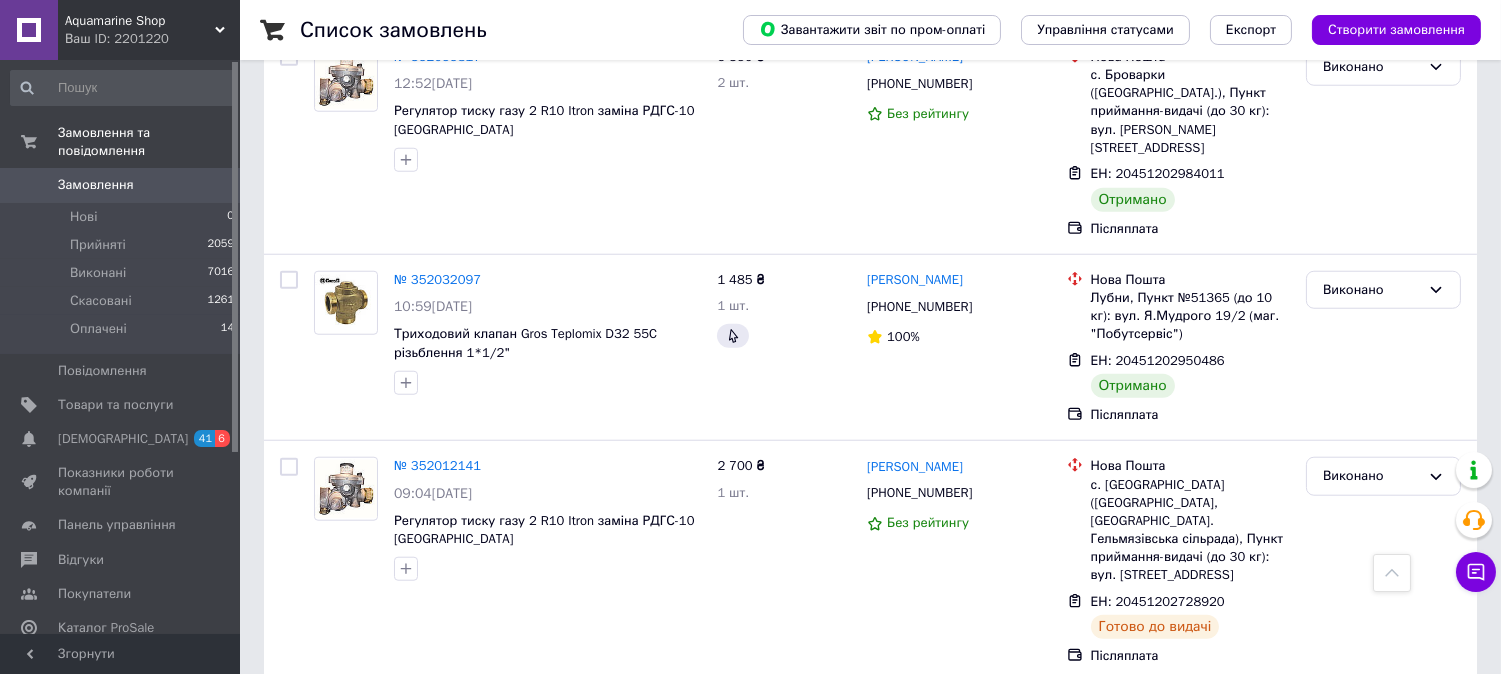 click on "2" at bounding box center [327, 895] 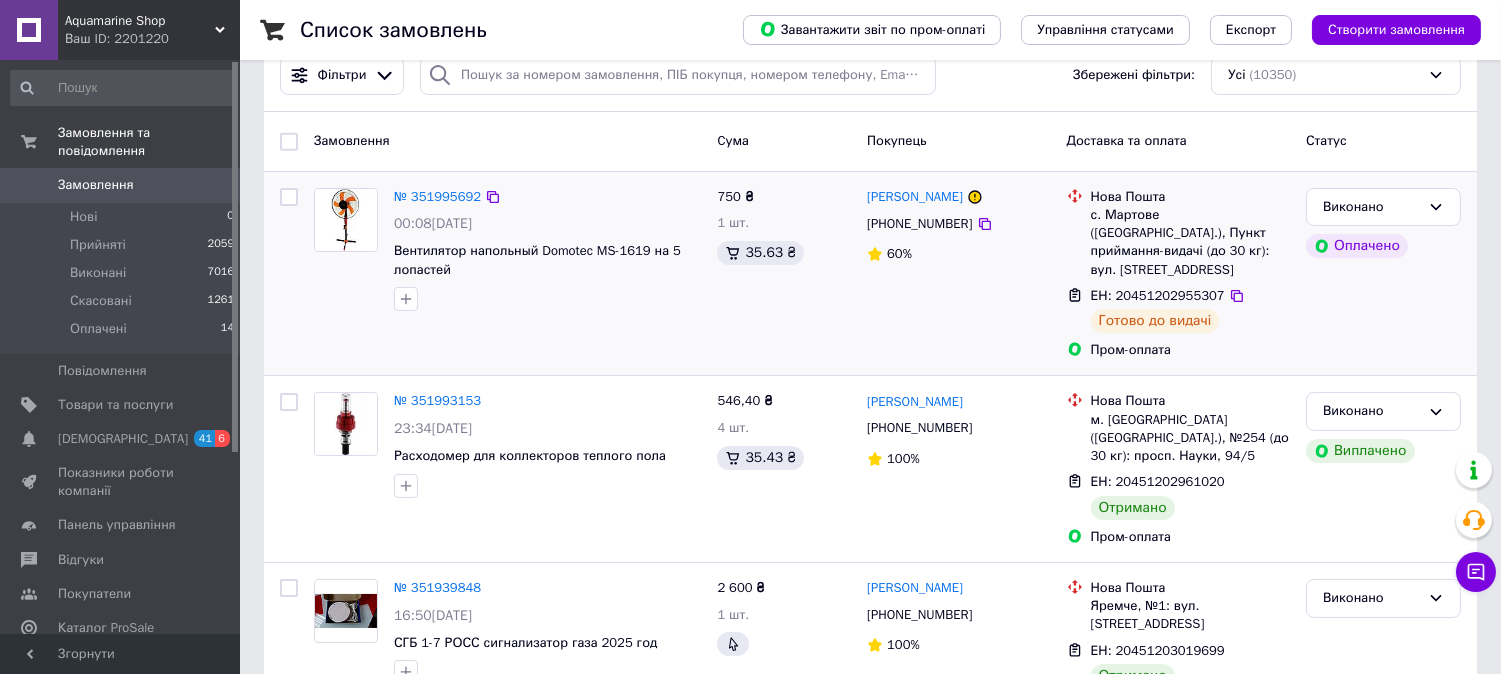 scroll, scrollTop: 111, scrollLeft: 0, axis: vertical 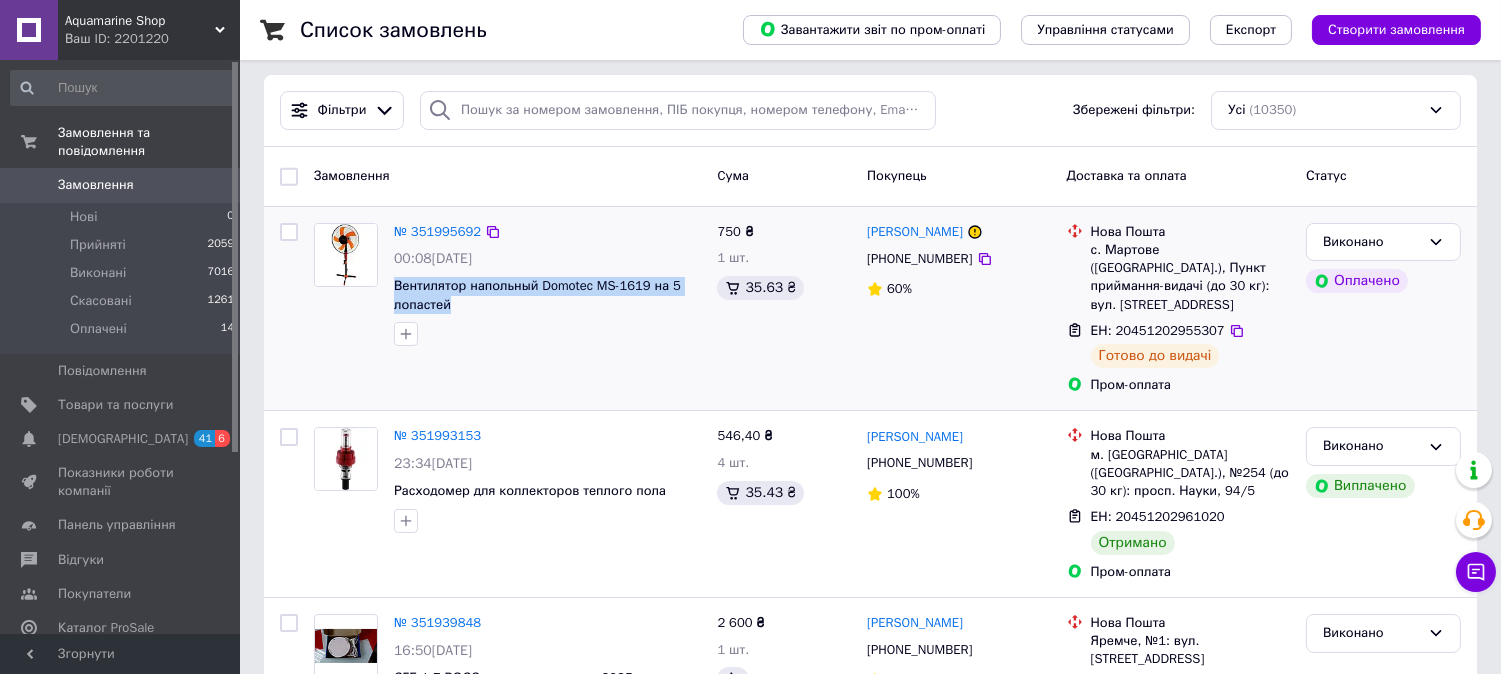 drag, startPoint x: 385, startPoint y: 283, endPoint x: 461, endPoint y: 300, distance: 77.87811 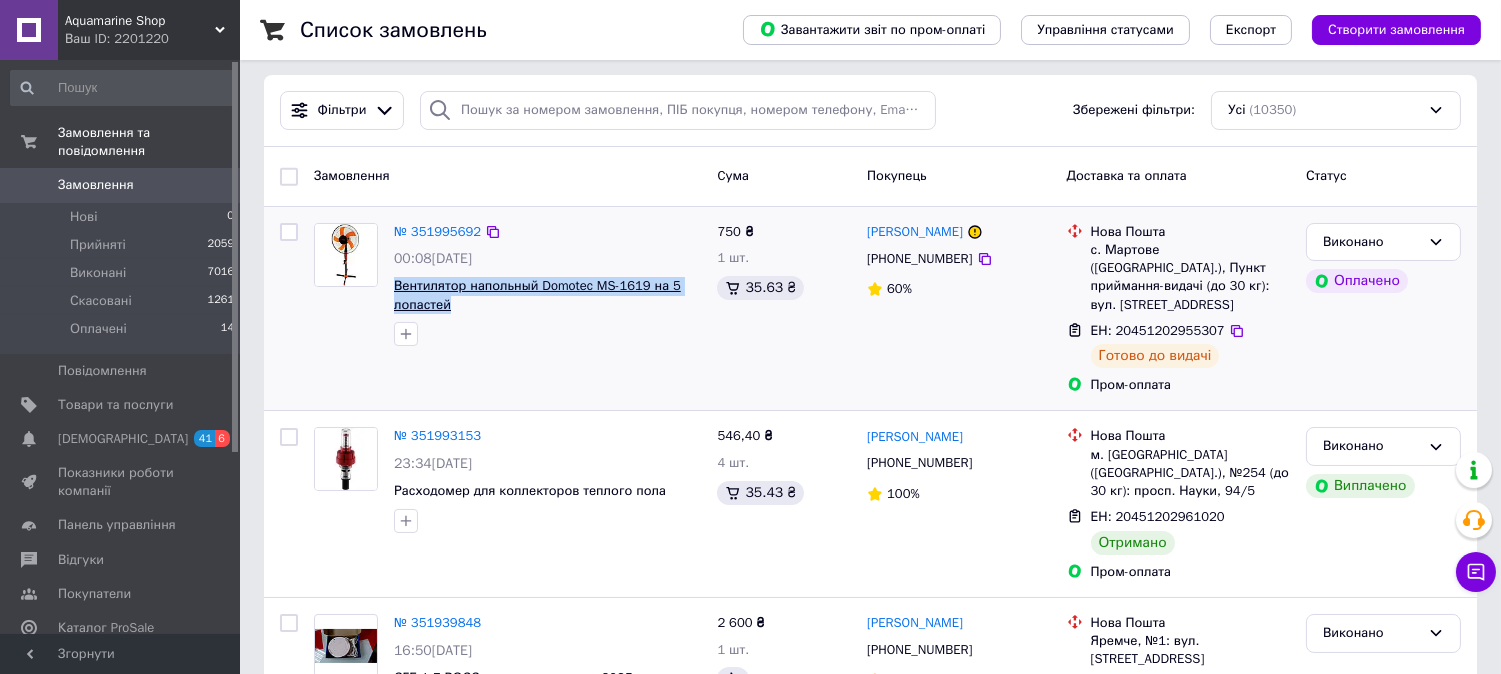 copy on "Вентилятор напольный Domotec MS-1619 на 5 лопастей" 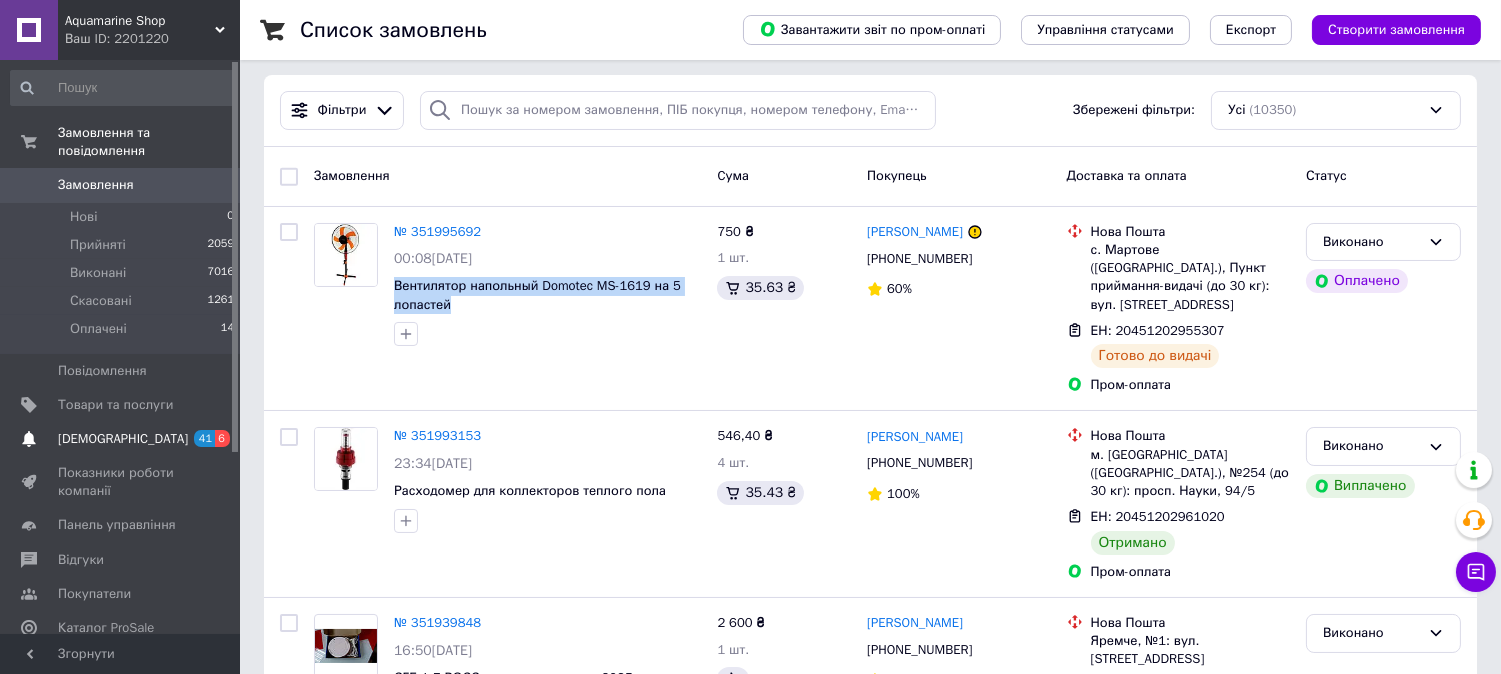 click on "[DEMOGRAPHIC_DATA]" at bounding box center (123, 439) 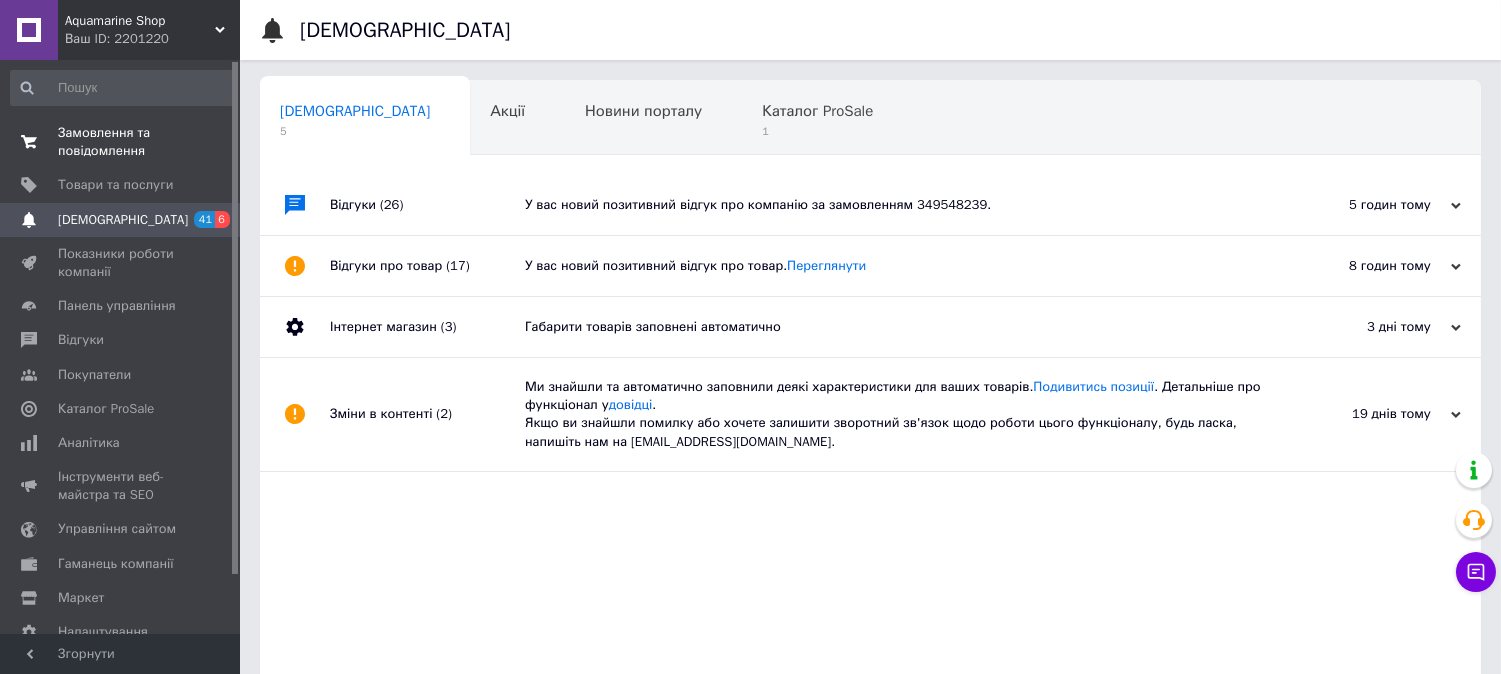 click on "Замовлення та повідомлення" at bounding box center [121, 142] 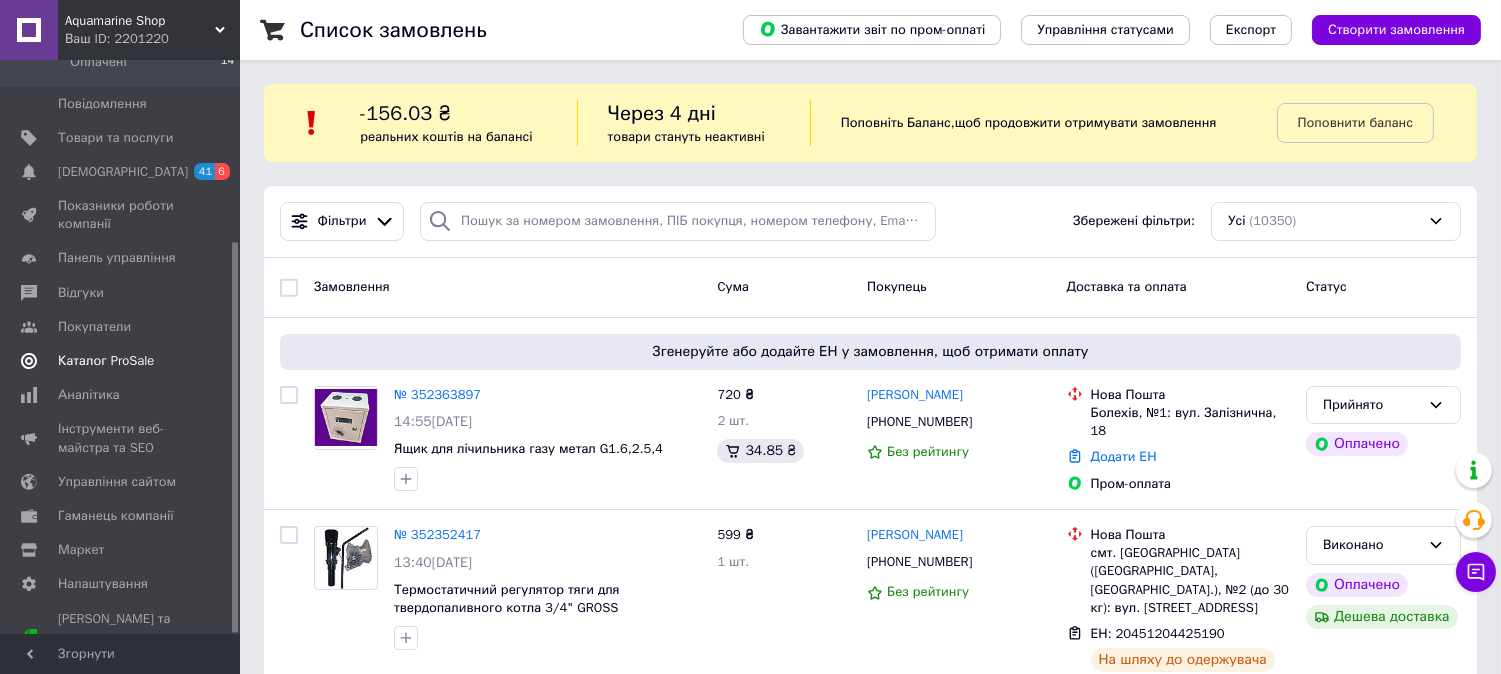 click on "Каталог ProSale" at bounding box center [106, 361] 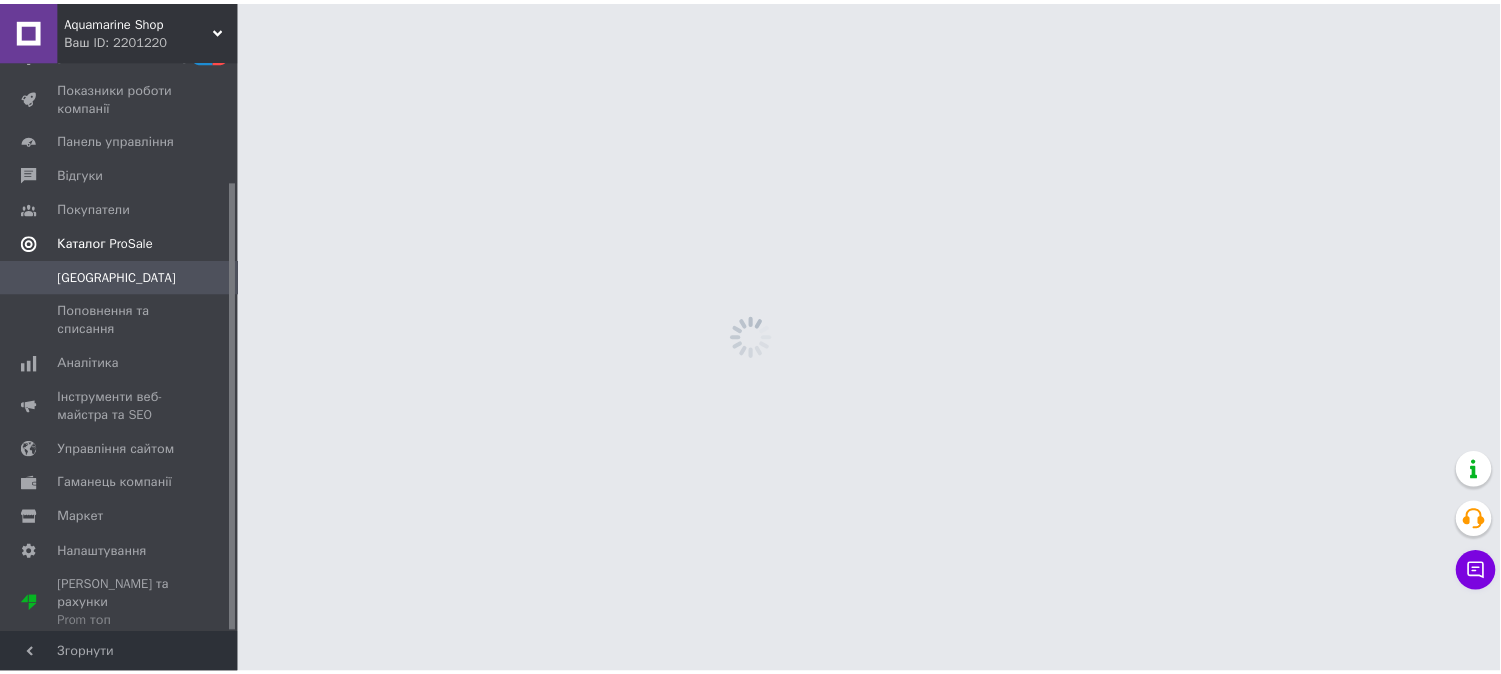scroll, scrollTop: 153, scrollLeft: 0, axis: vertical 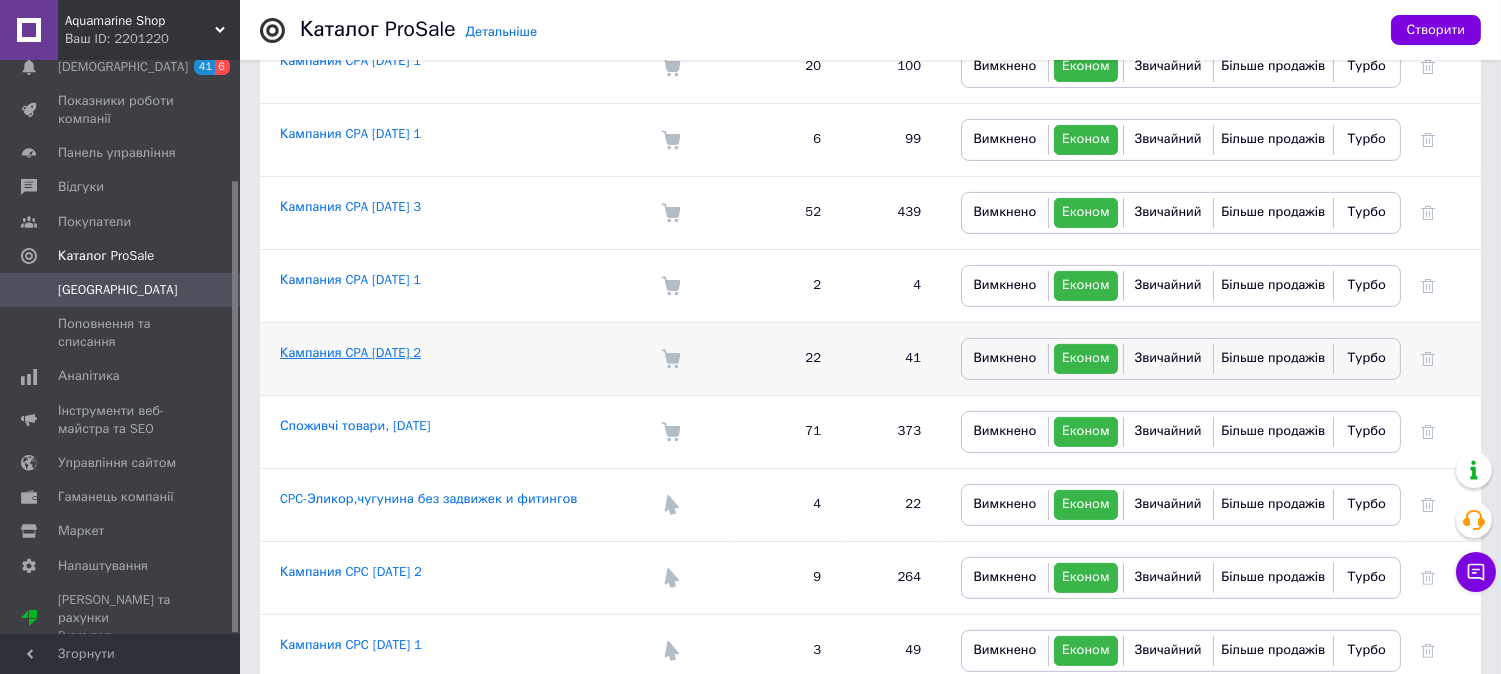 click on "Кампания CPA [DATE] 2" at bounding box center (350, 352) 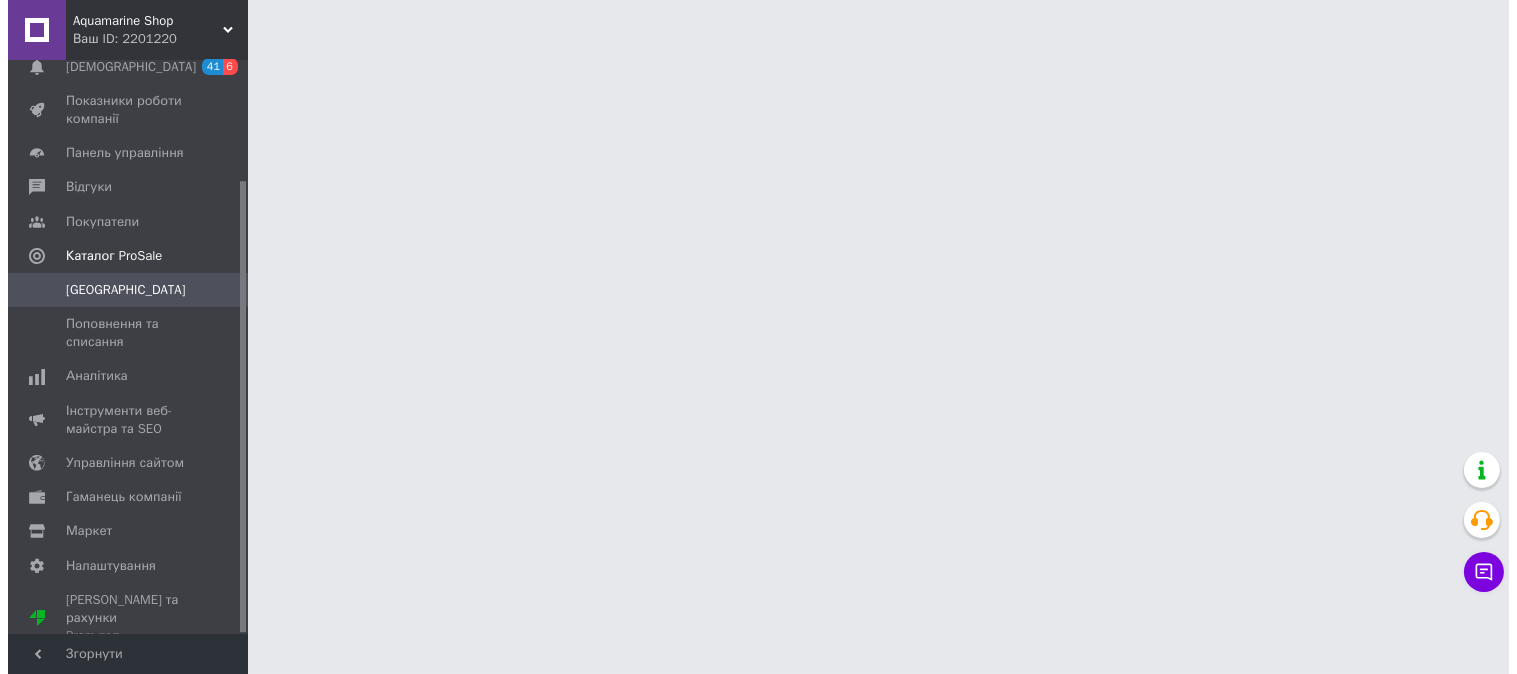 scroll, scrollTop: 0, scrollLeft: 0, axis: both 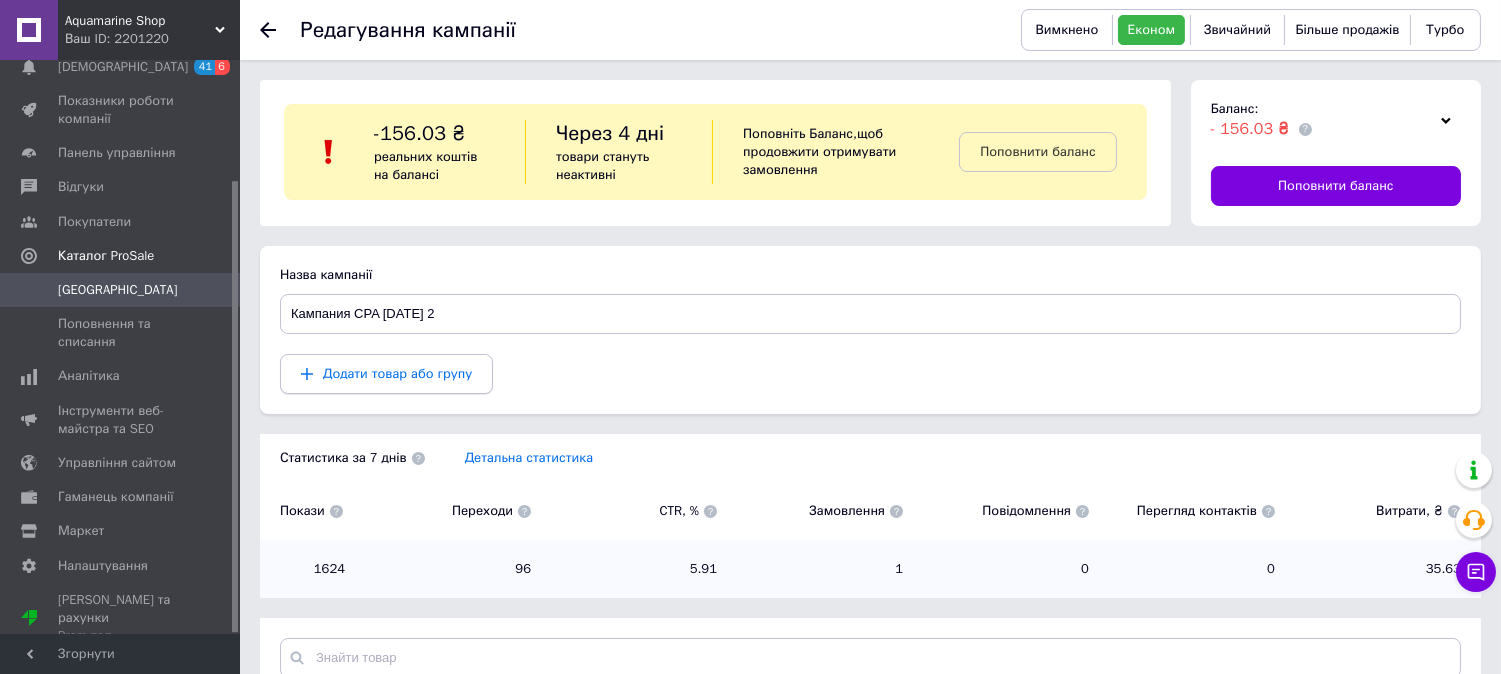 click on "Додати товар або групу" at bounding box center [386, 374] 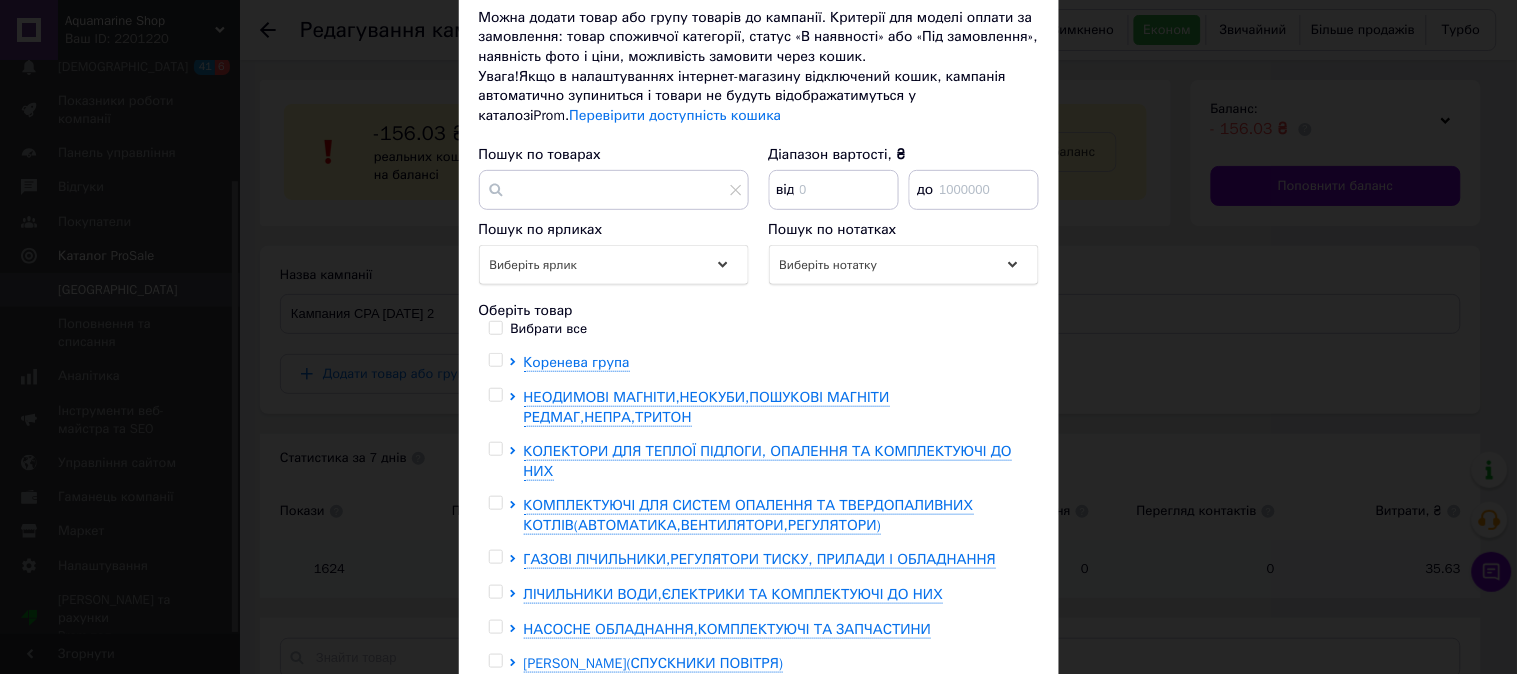 scroll, scrollTop: 333, scrollLeft: 0, axis: vertical 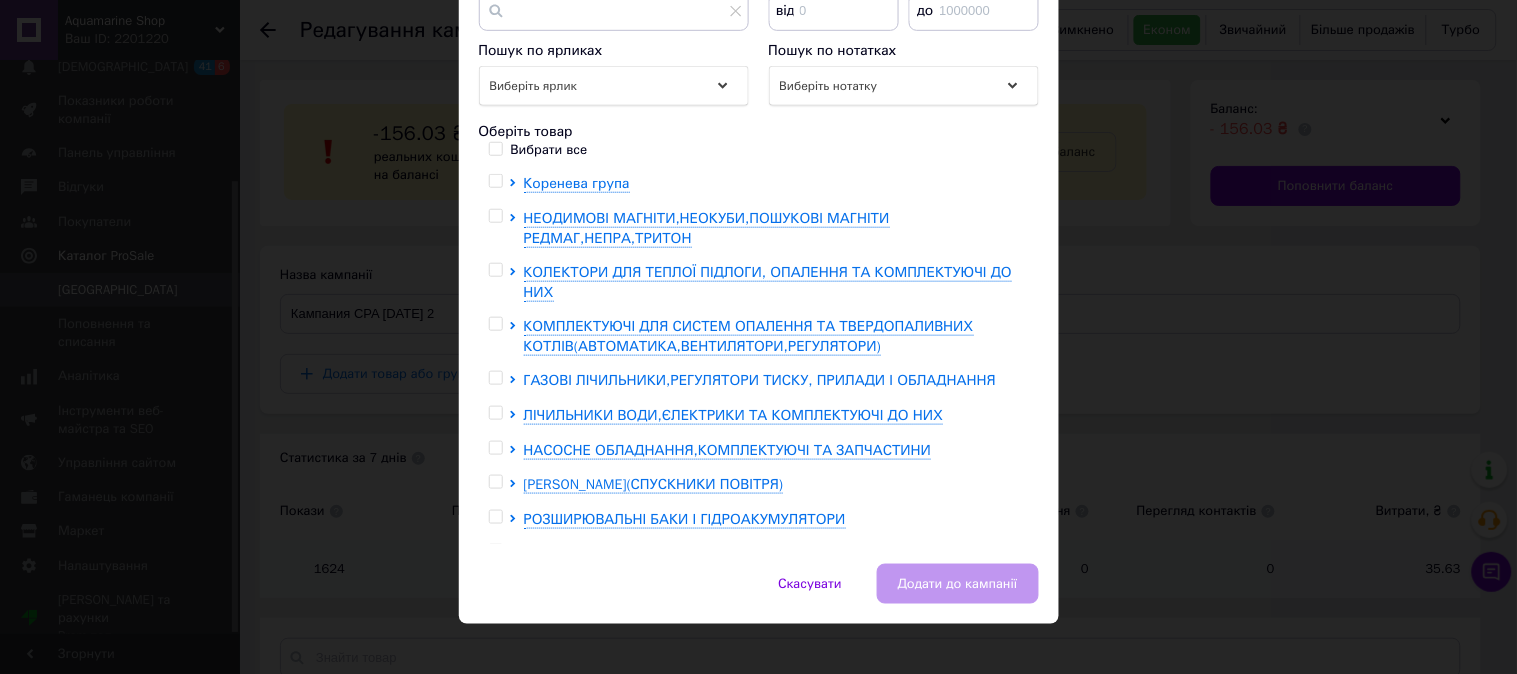 click on "ГАЗОВІ ЛІЧИЛЬНИКИ,РЕГУЛЯТОРИ ТИСКУ, ПРИЛАДИ І ОБЛАДНАННЯ" at bounding box center [760, 380] 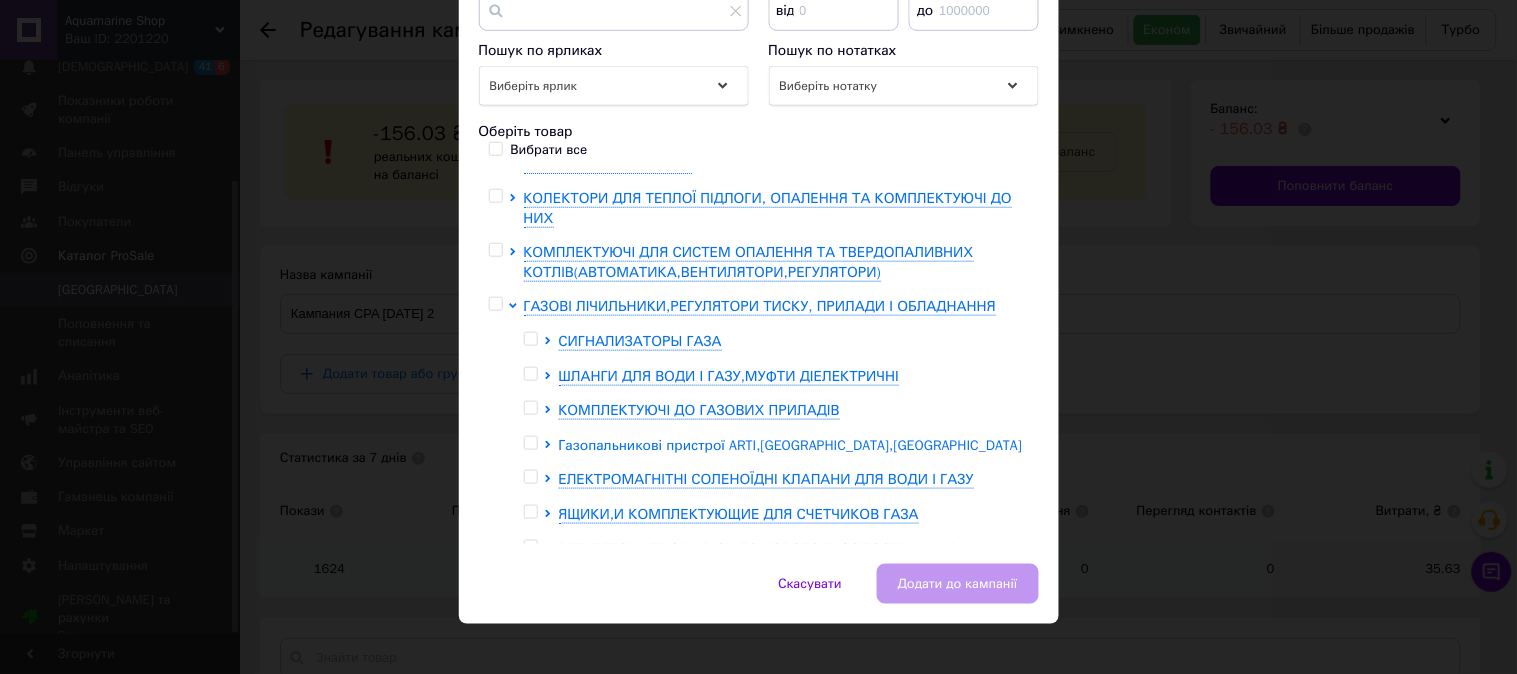 scroll, scrollTop: 111, scrollLeft: 0, axis: vertical 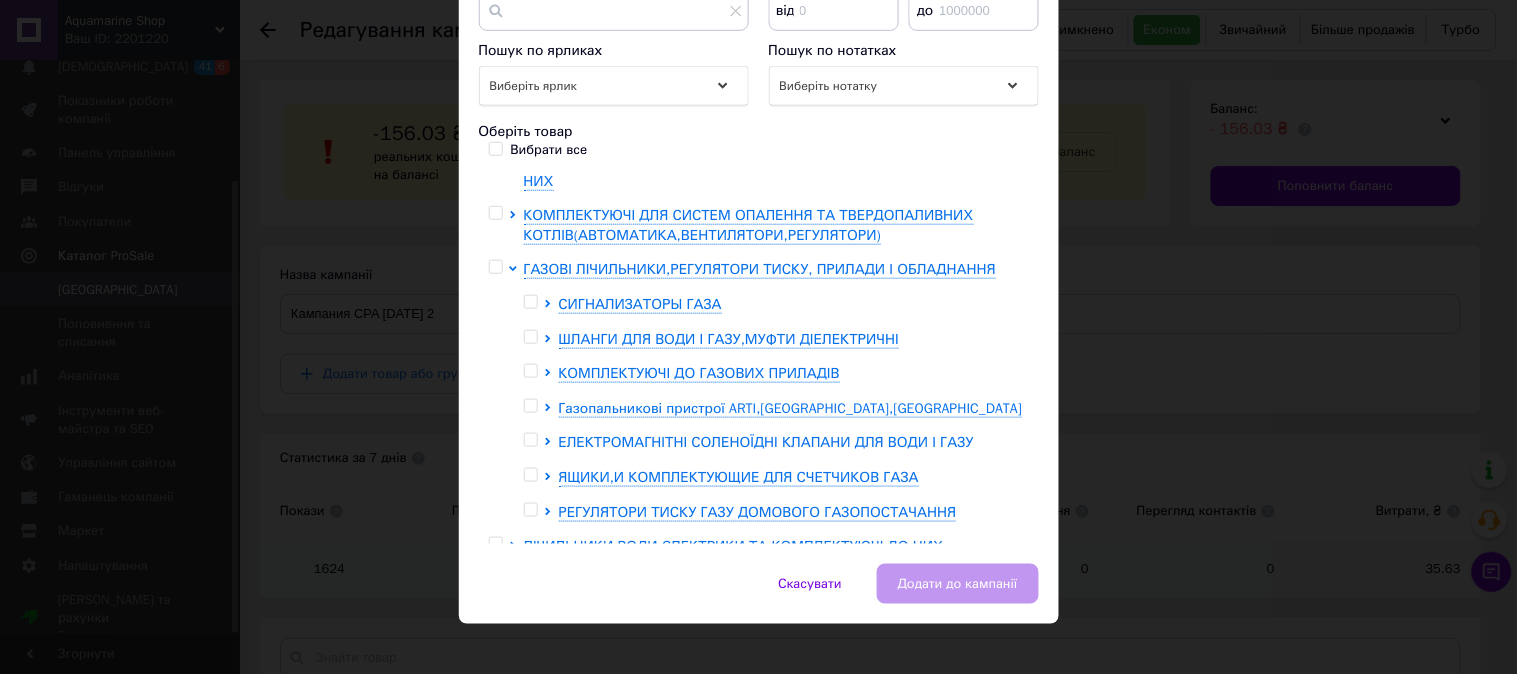 click on "ЕЛЕКТРОМАГНІТНІ СОЛЕНОЇДНІ КЛАПАНИ ДЛЯ ВОДИ І ГАЗУ" at bounding box center (766, 442) 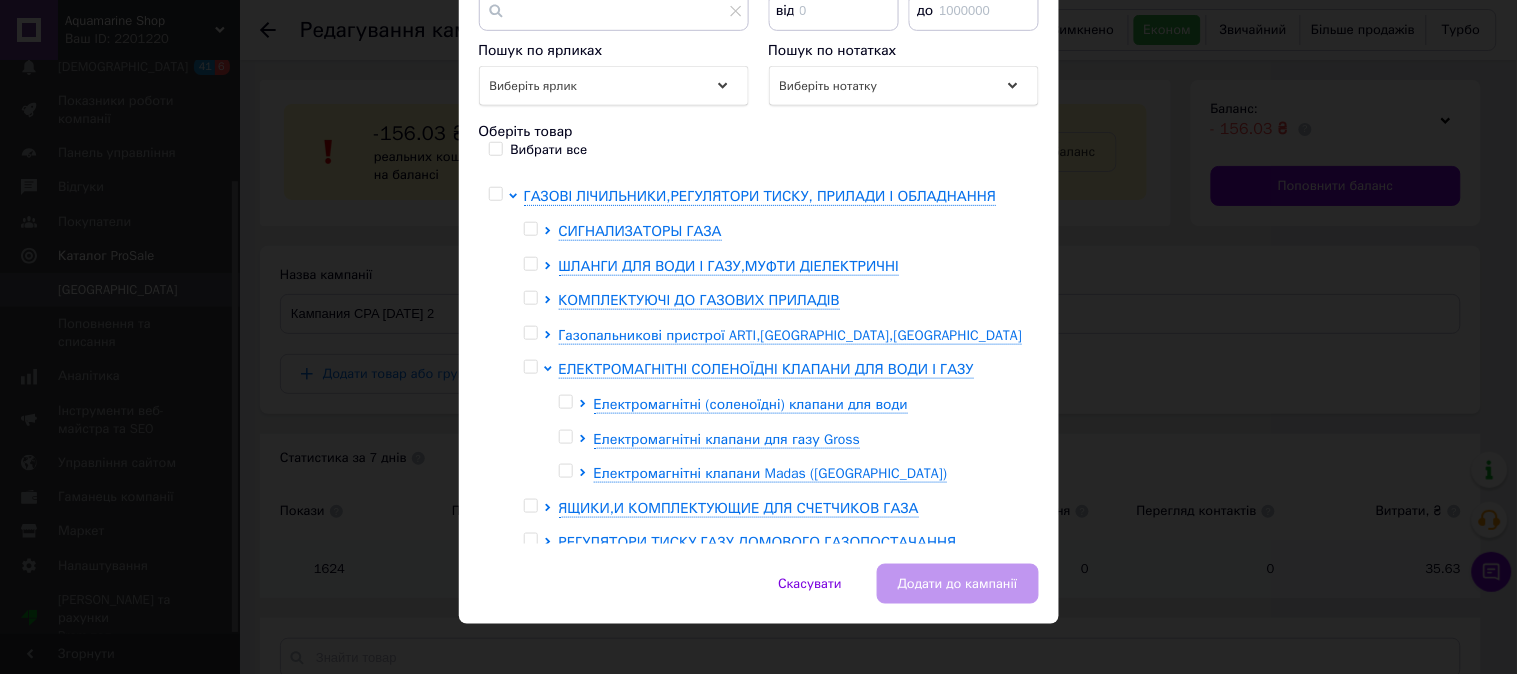 scroll, scrollTop: 222, scrollLeft: 0, axis: vertical 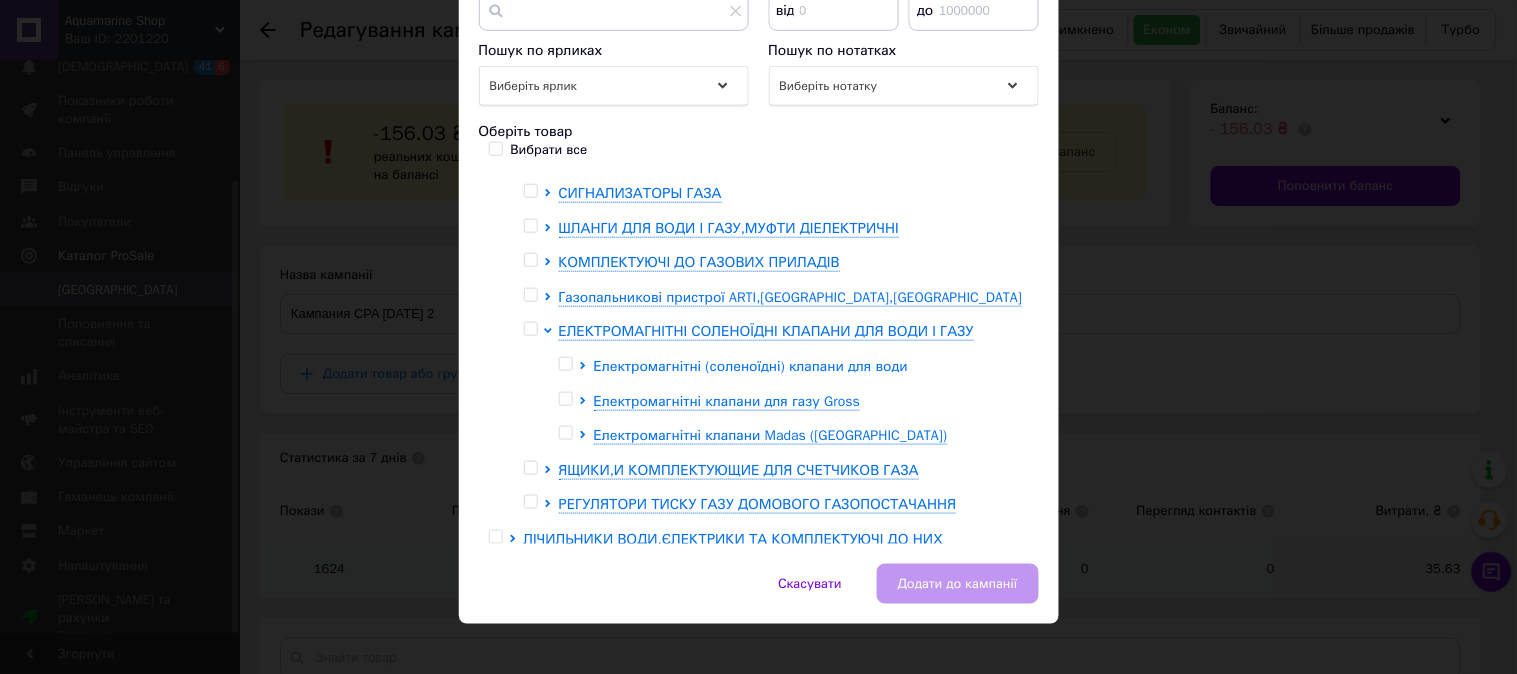 click on "Електромагнітні (соленоїдні) клапани для води" at bounding box center [751, 366] 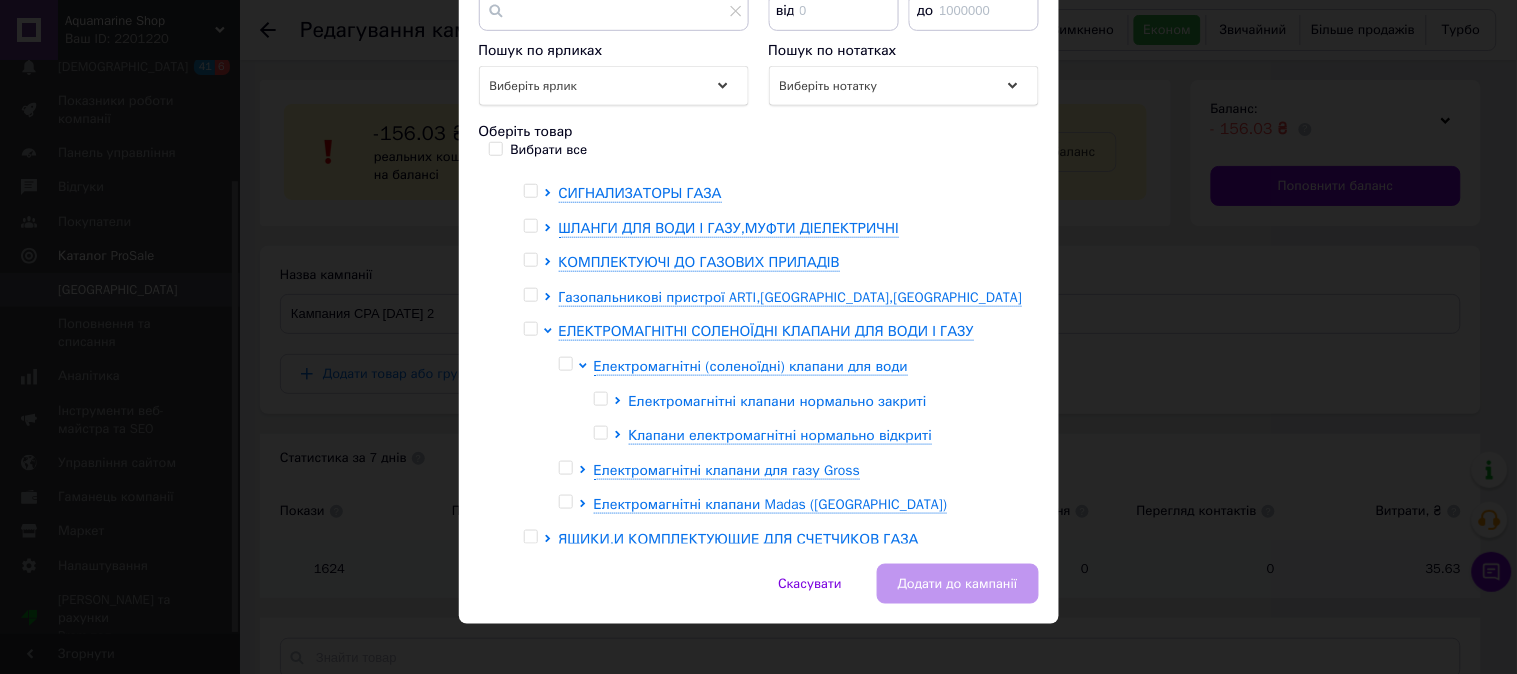 click on "Електромагнітні клапани нормально закриті" at bounding box center (778, 401) 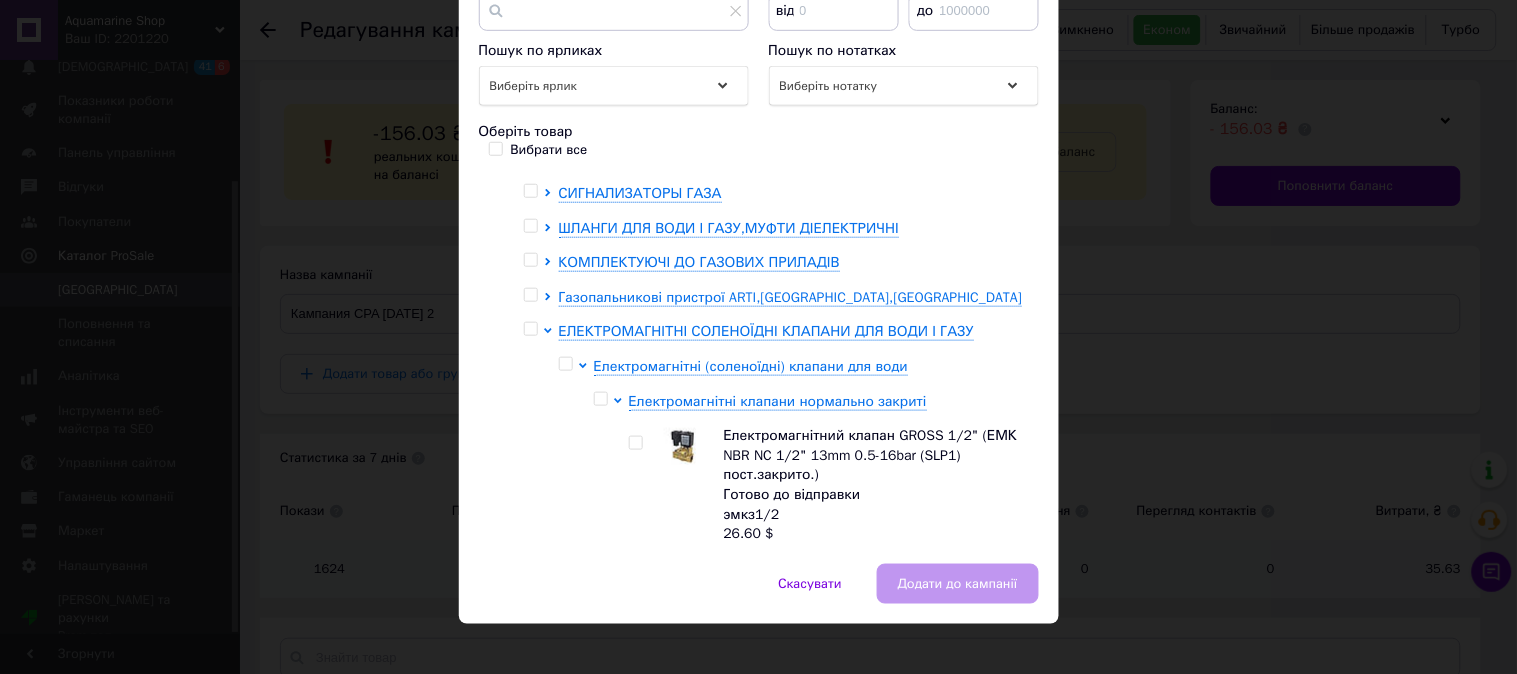click at bounding box center (635, 443) 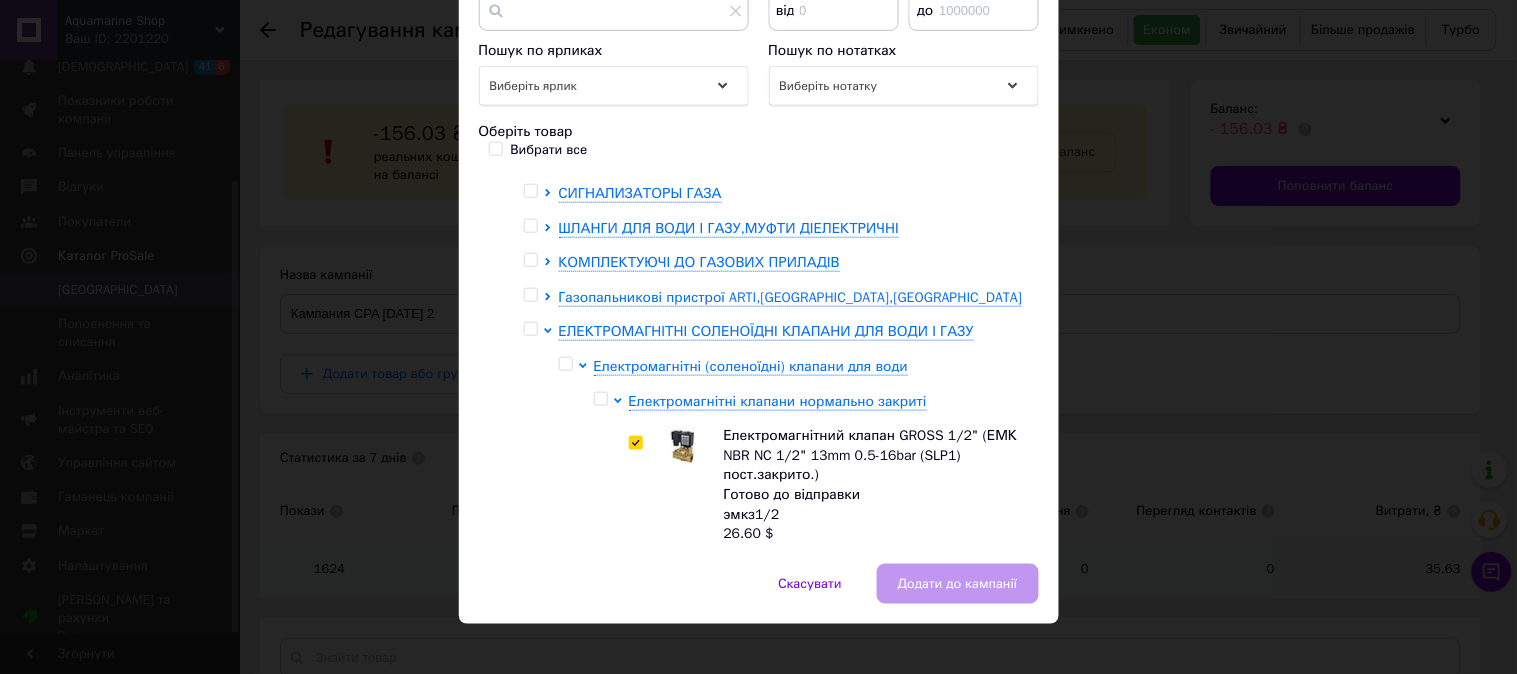 checkbox on "true" 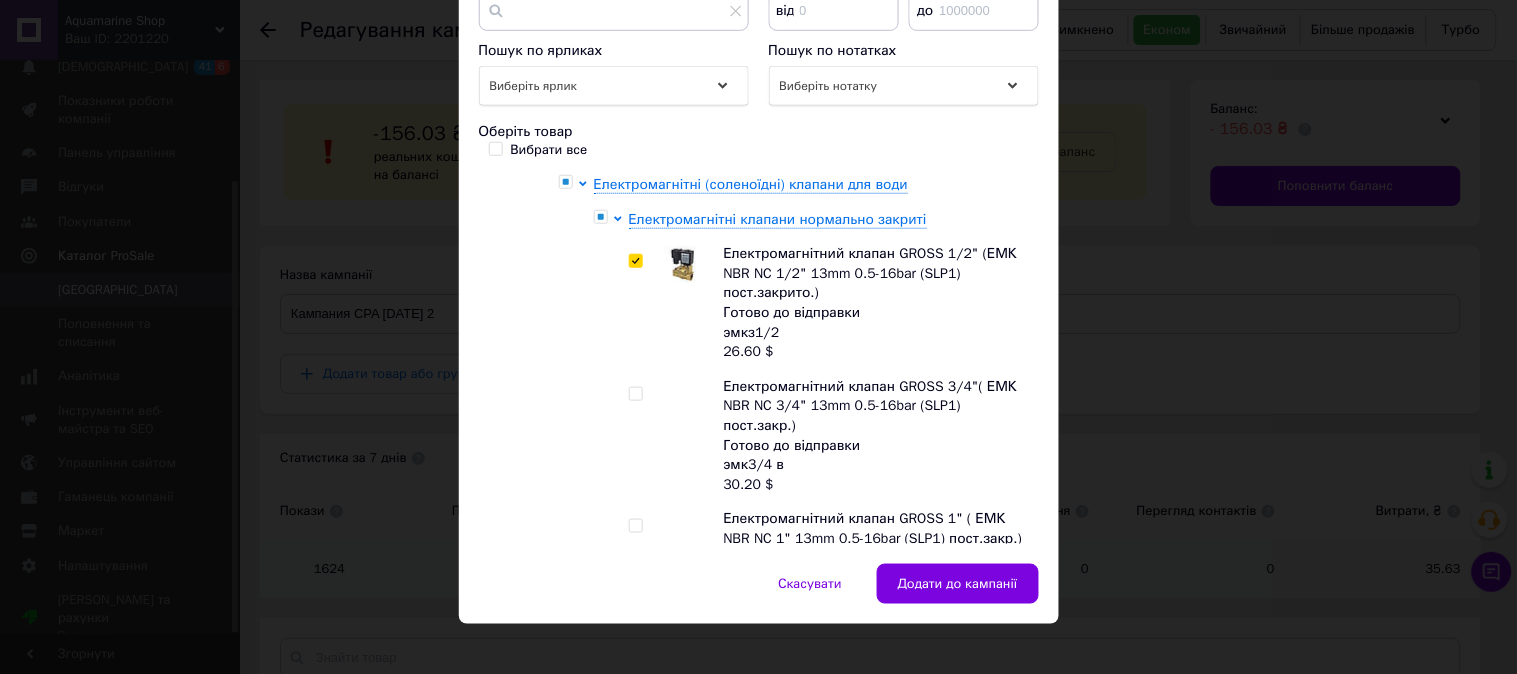 scroll, scrollTop: 444, scrollLeft: 0, axis: vertical 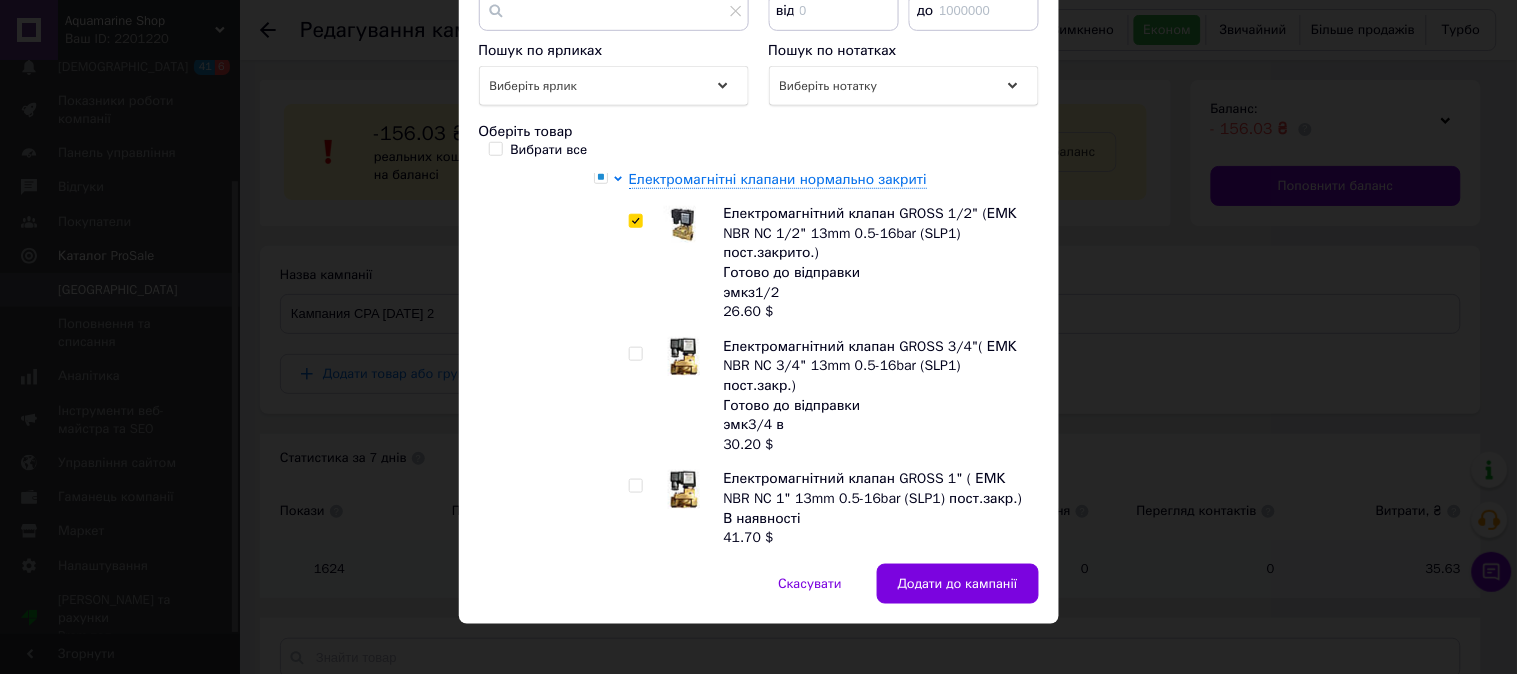 click at bounding box center (635, 354) 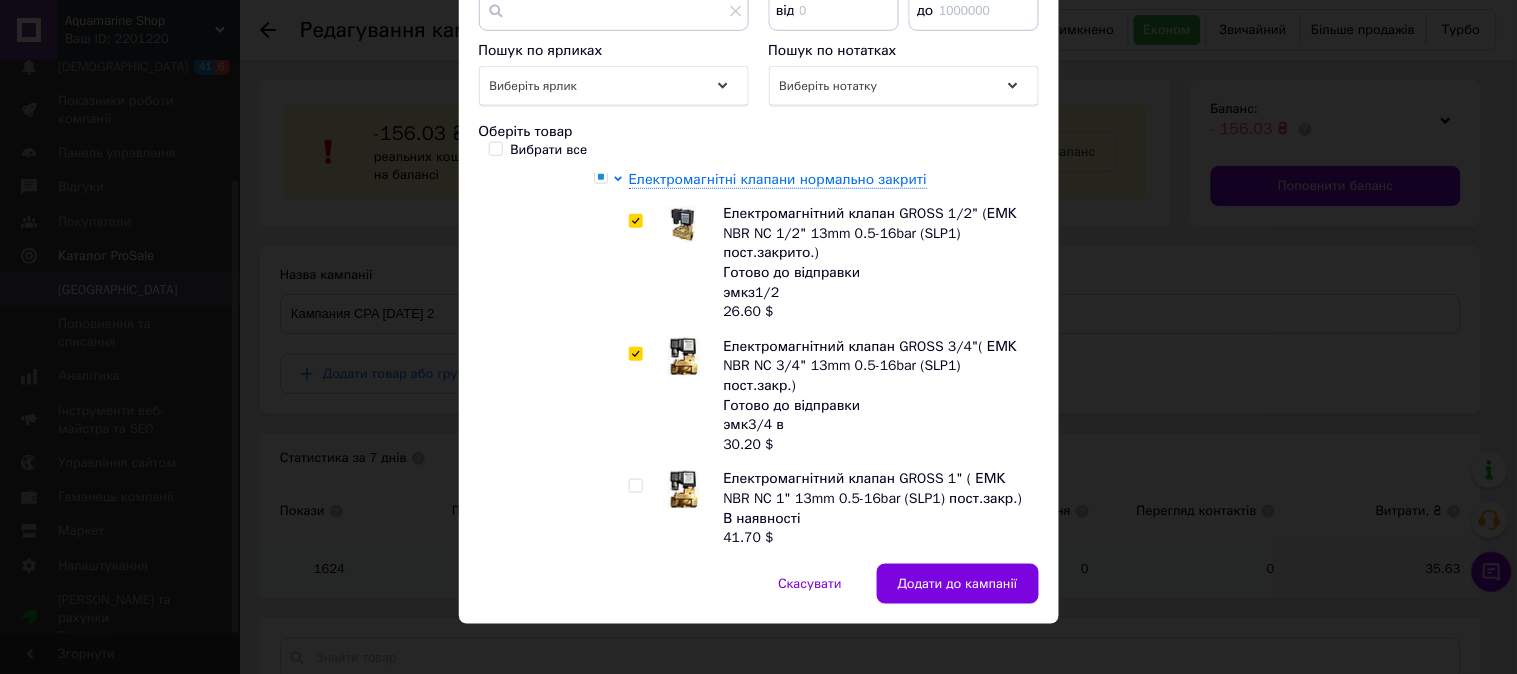 checkbox on "true" 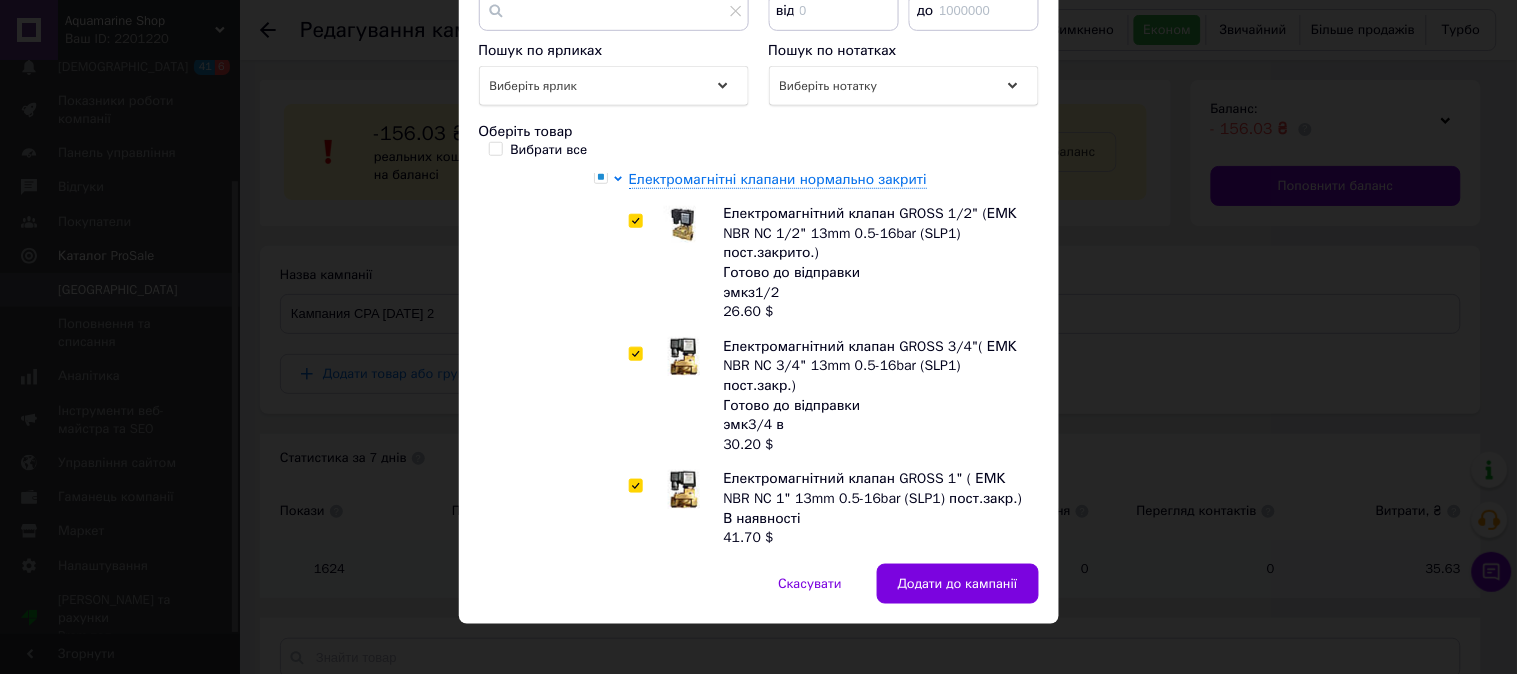 checkbox on "true" 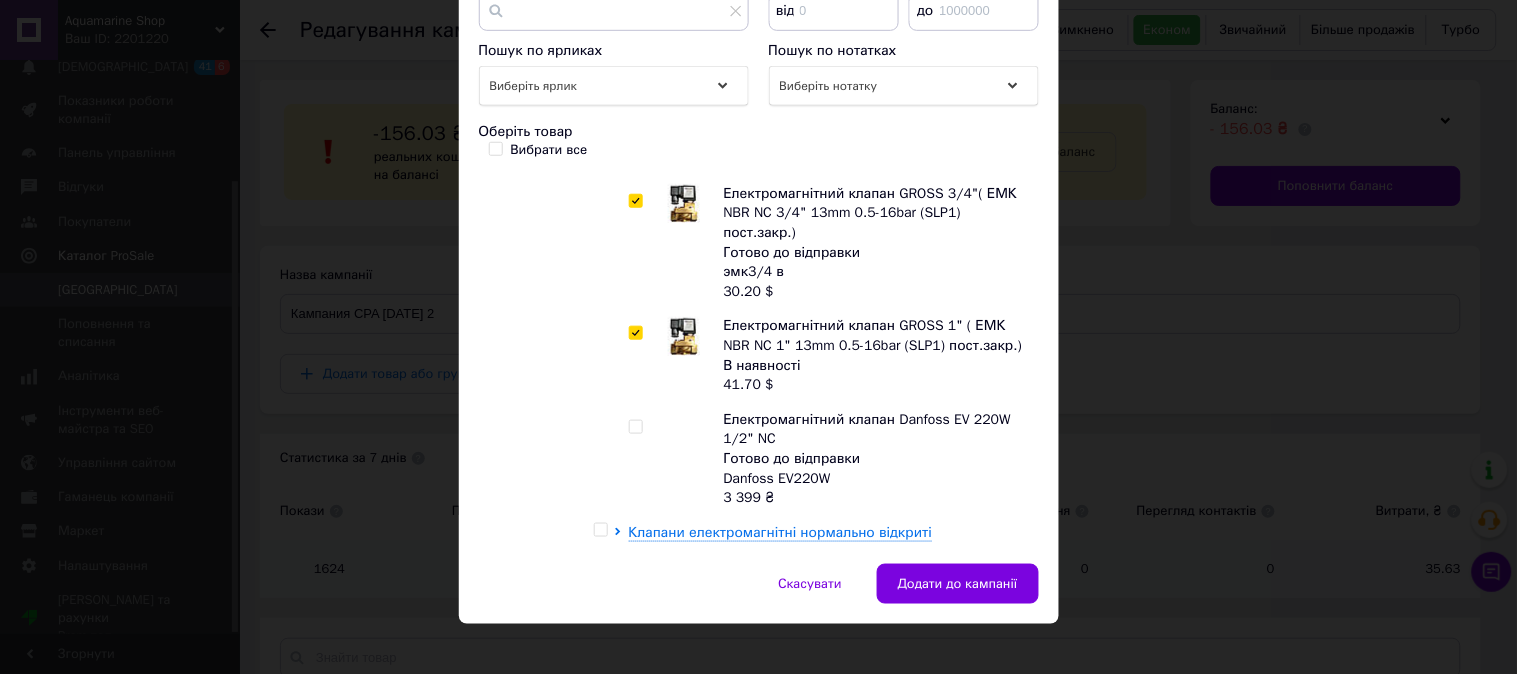 scroll, scrollTop: 666, scrollLeft: 0, axis: vertical 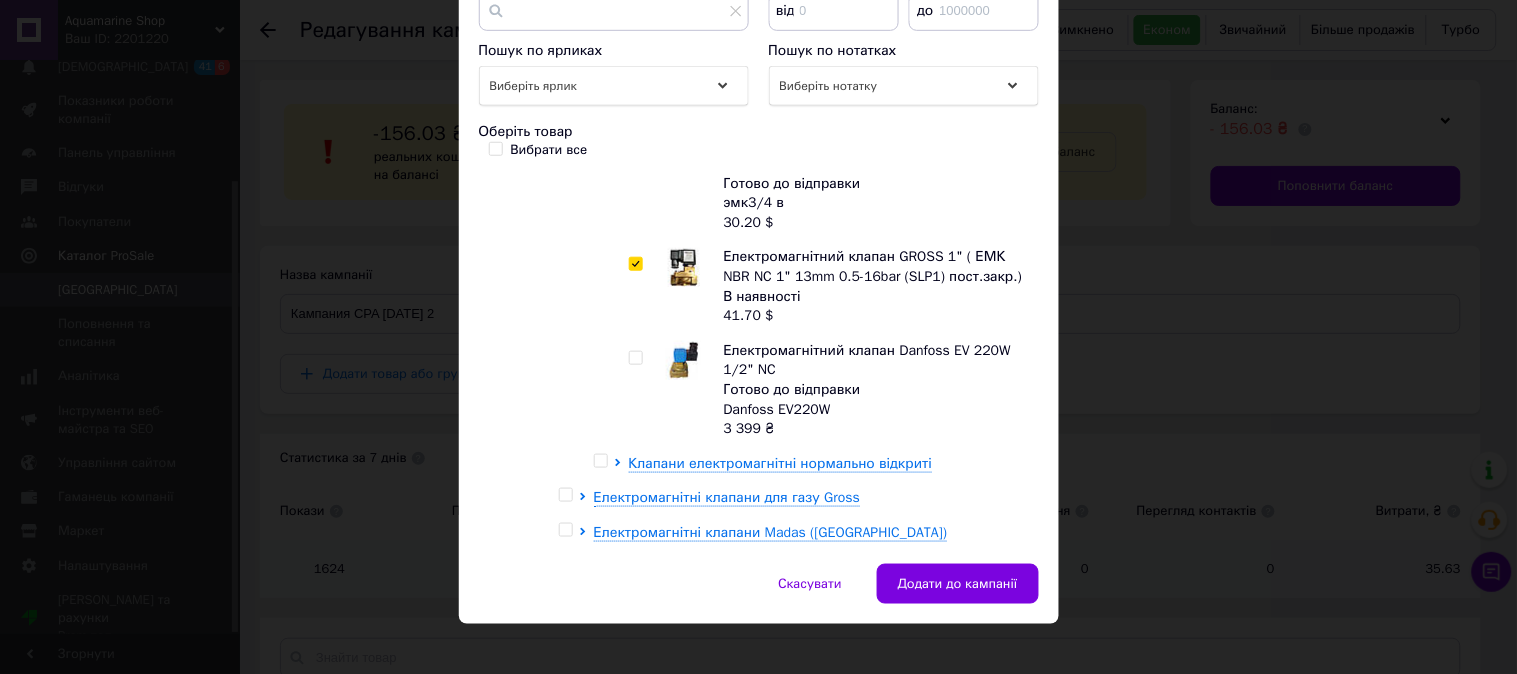 click at bounding box center [635, 358] 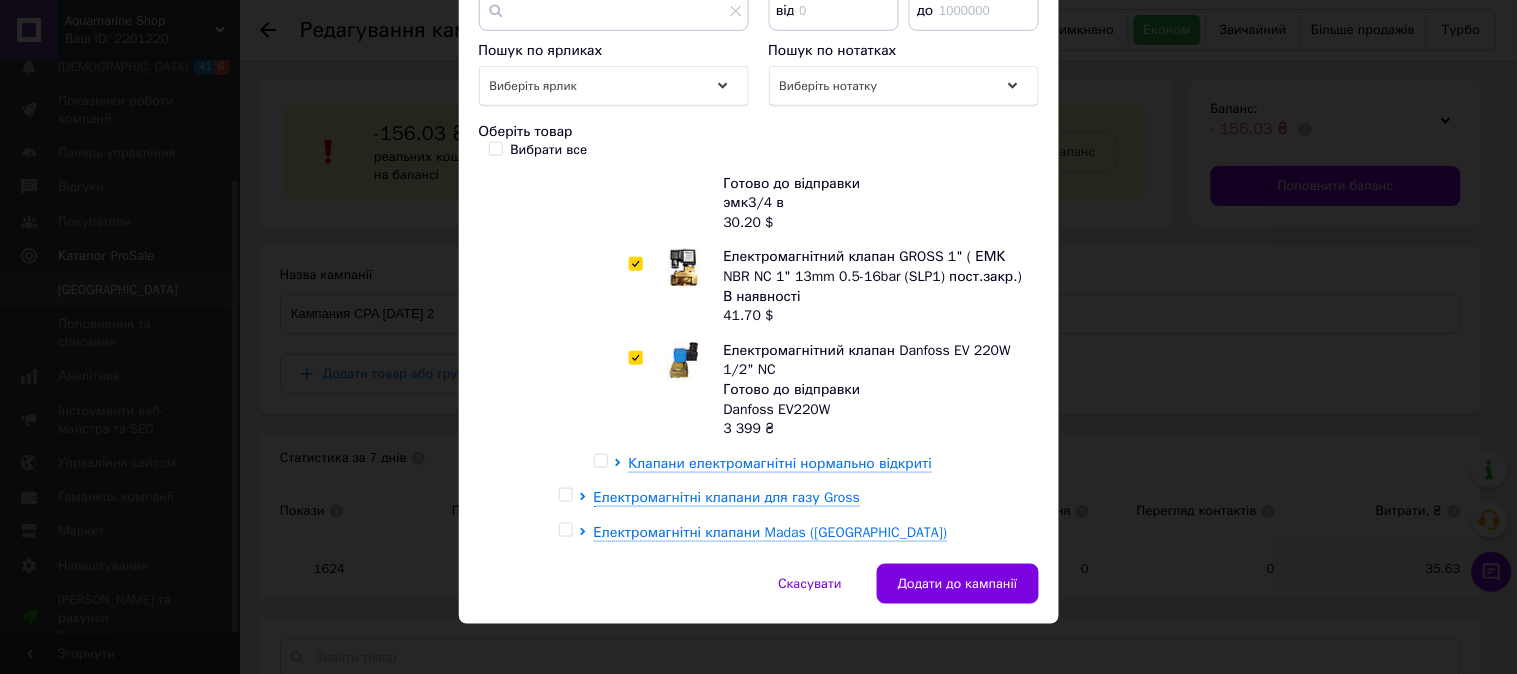 checkbox on "true" 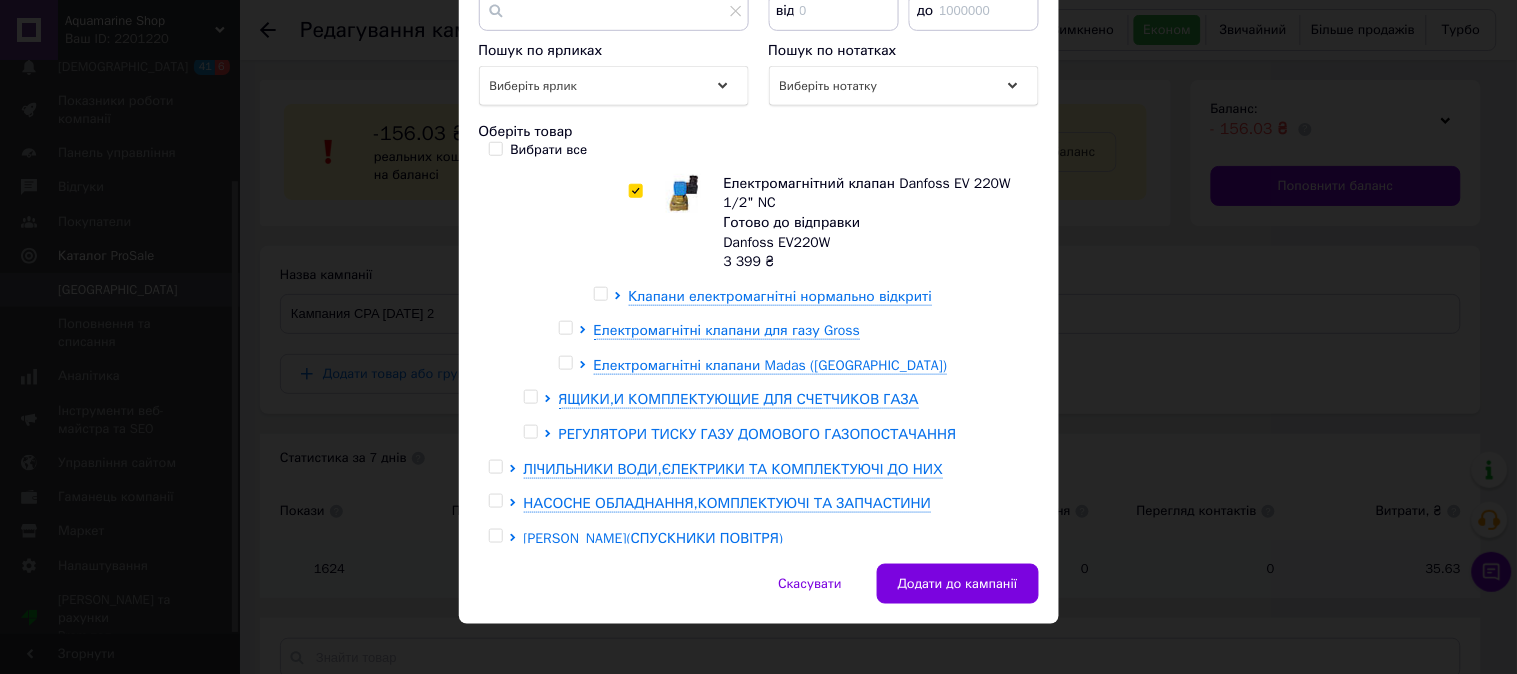 scroll, scrollTop: 888, scrollLeft: 0, axis: vertical 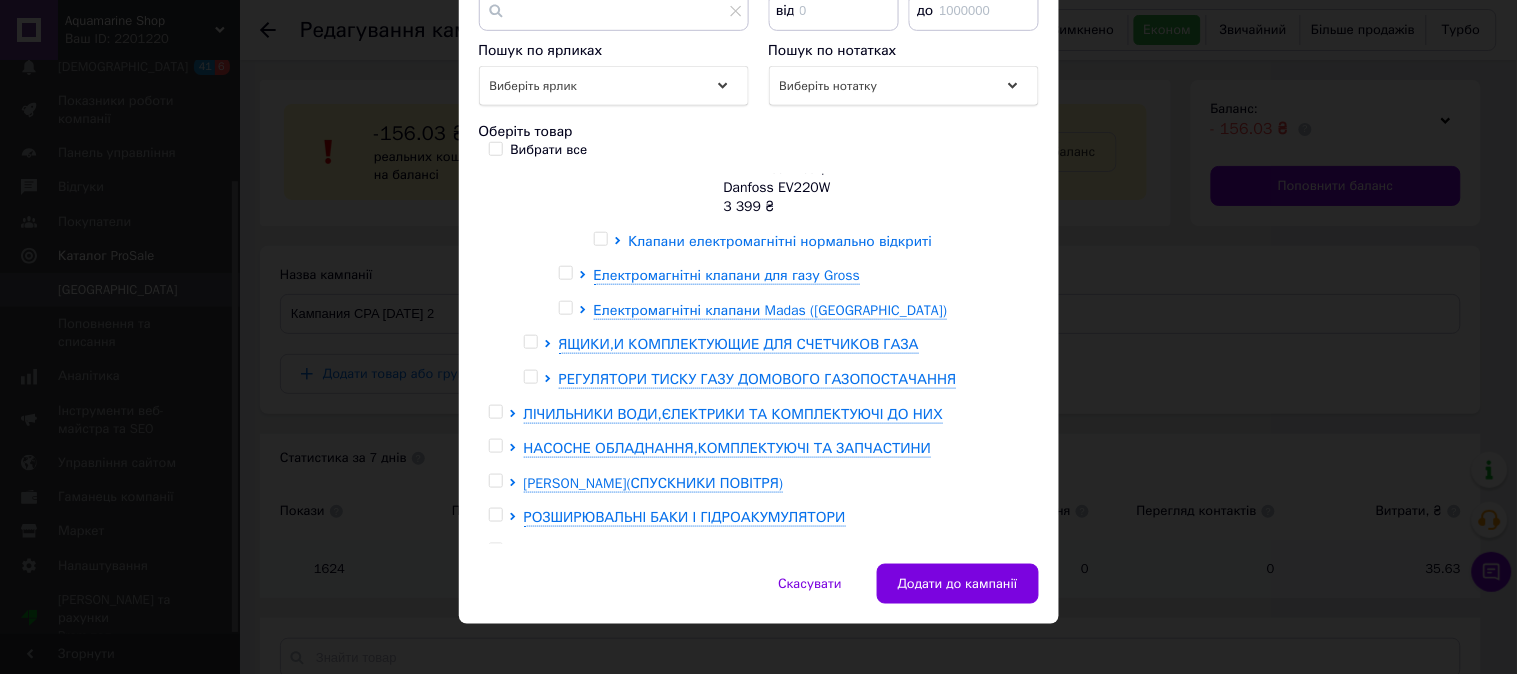click on "Клапани електромагнітні нормально відкриті" at bounding box center [781, 241] 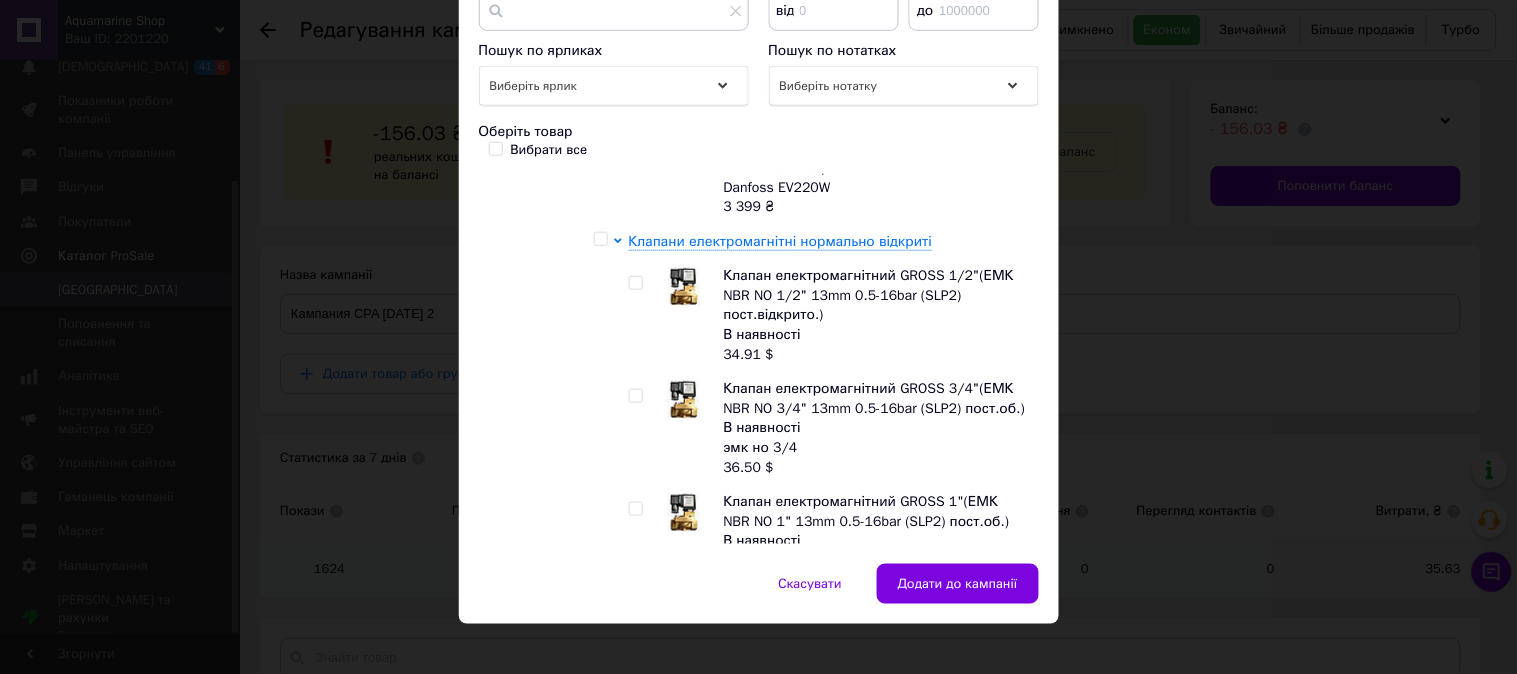 click at bounding box center [635, 283] 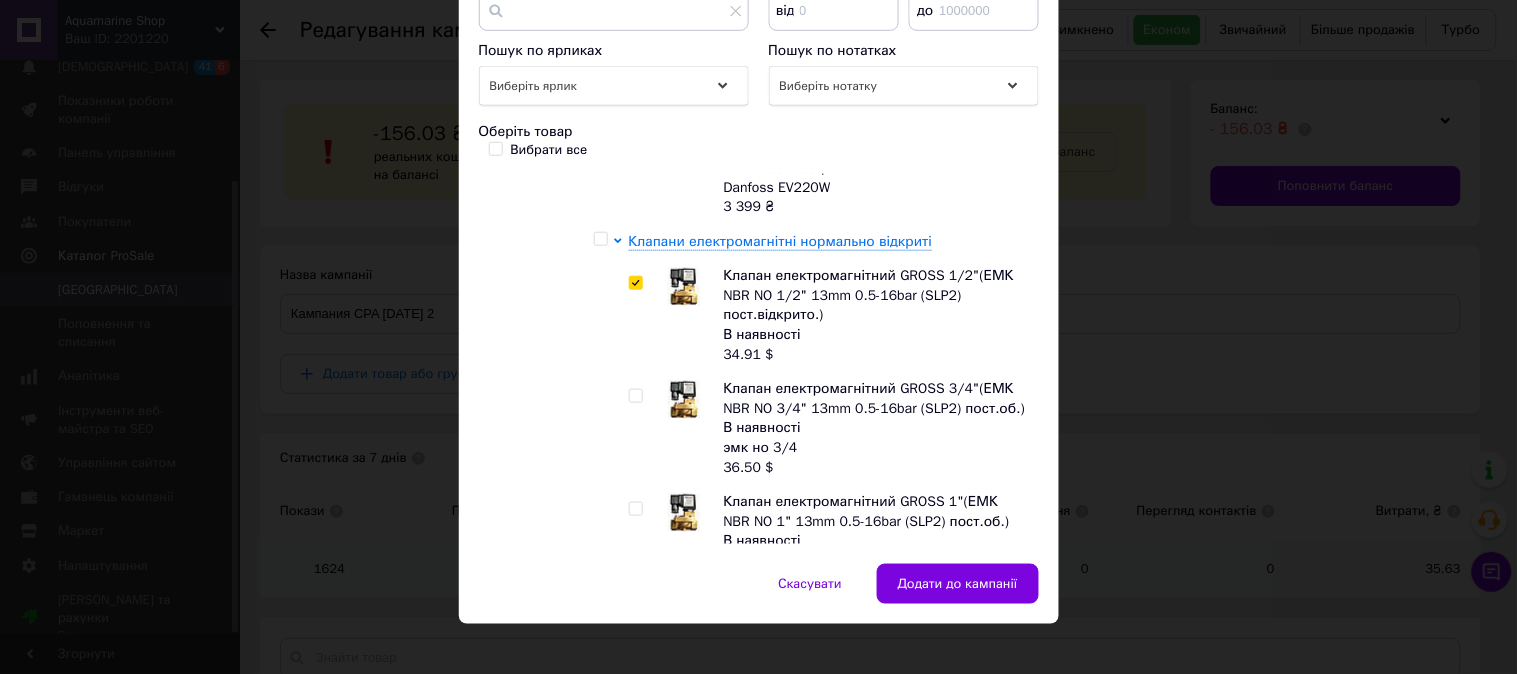 checkbox on "true" 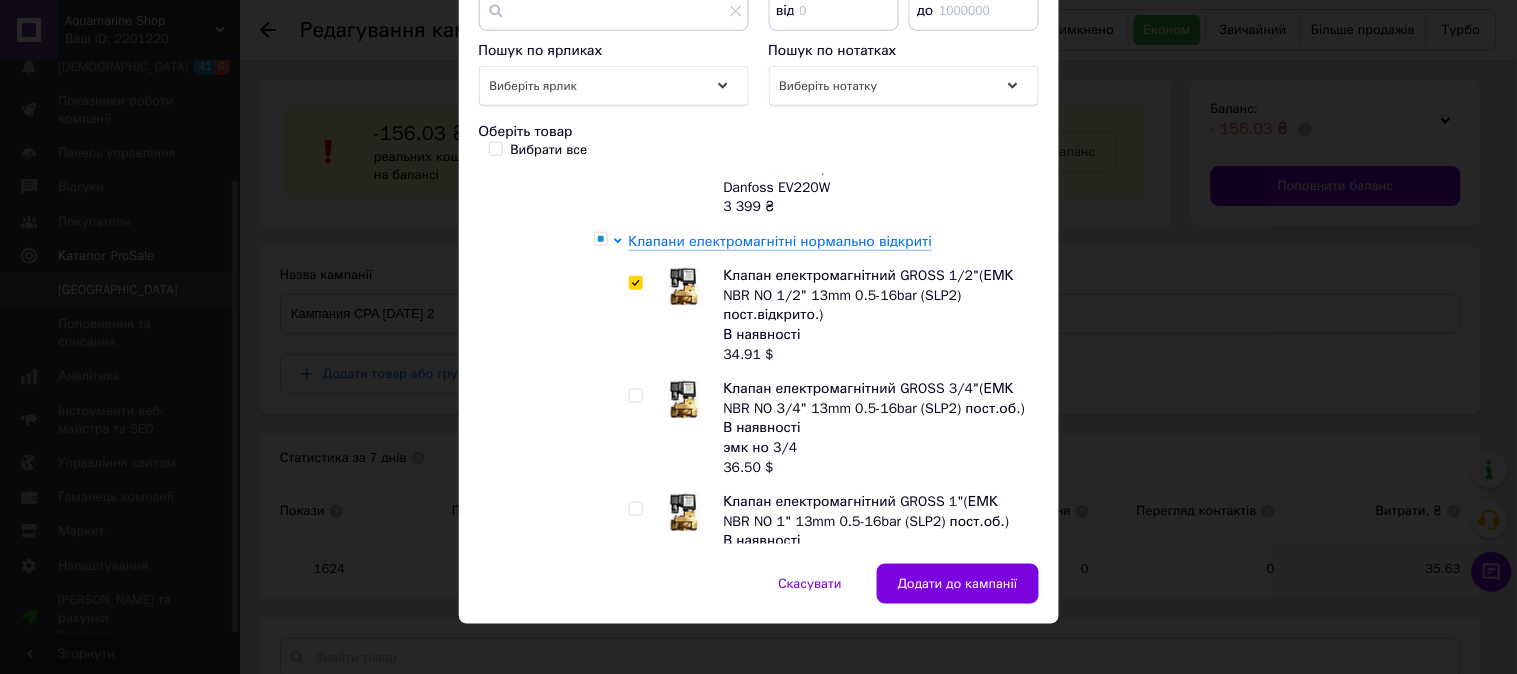 click at bounding box center [635, 396] 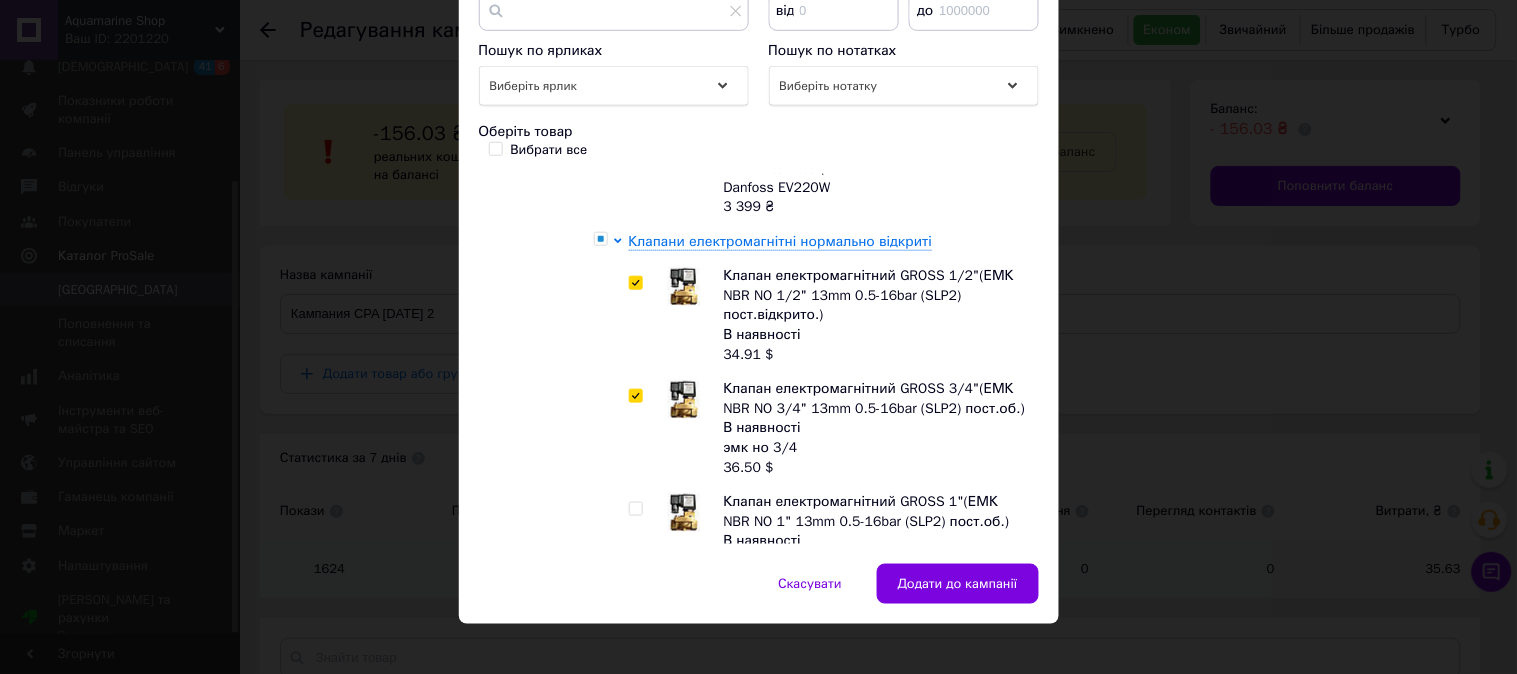 checkbox on "true" 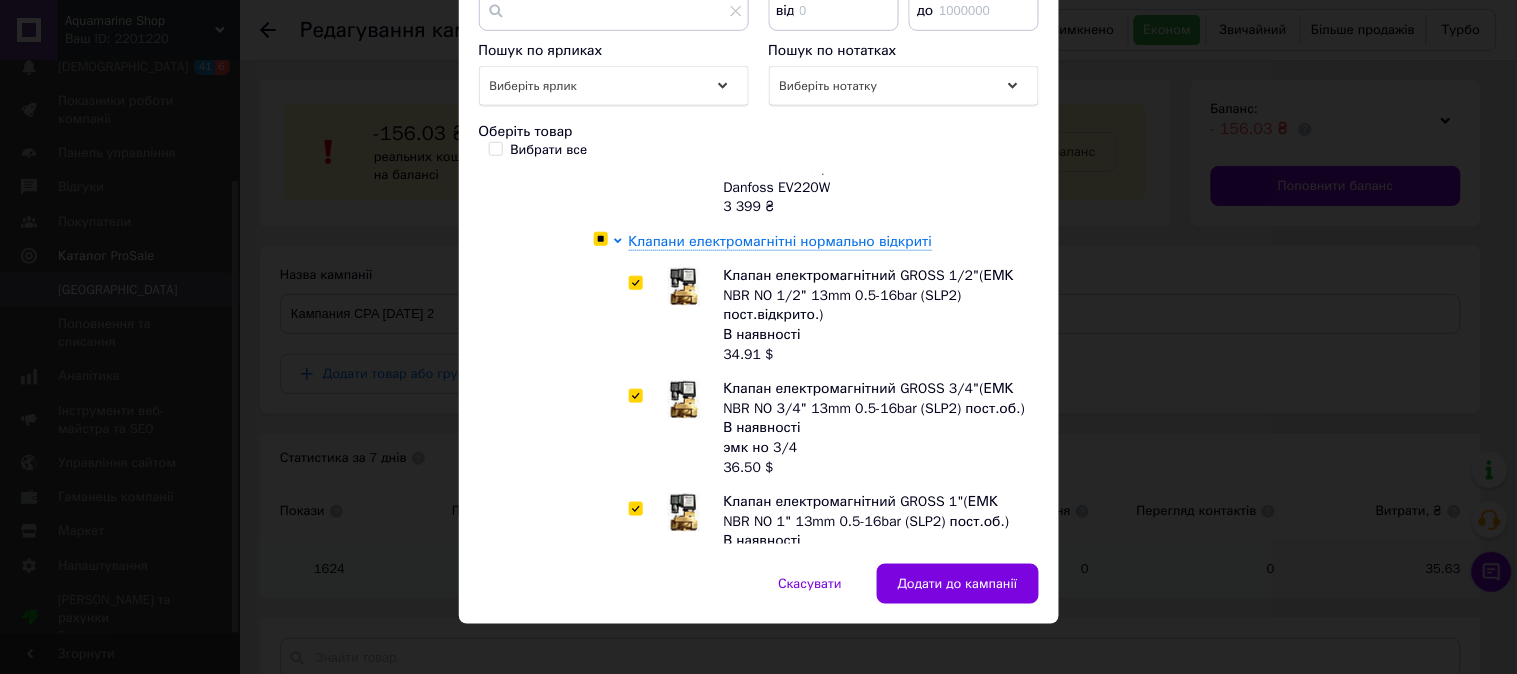 checkbox on "true" 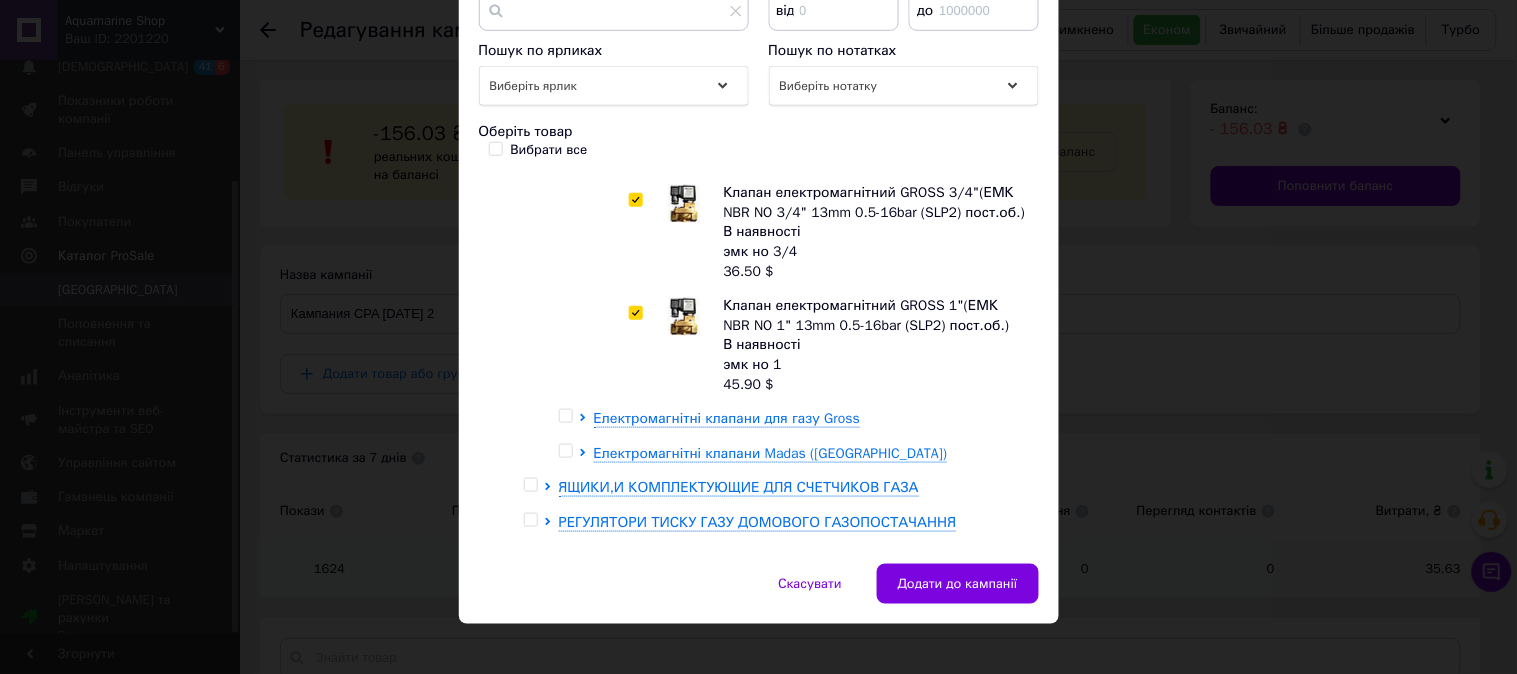 scroll, scrollTop: 1111, scrollLeft: 0, axis: vertical 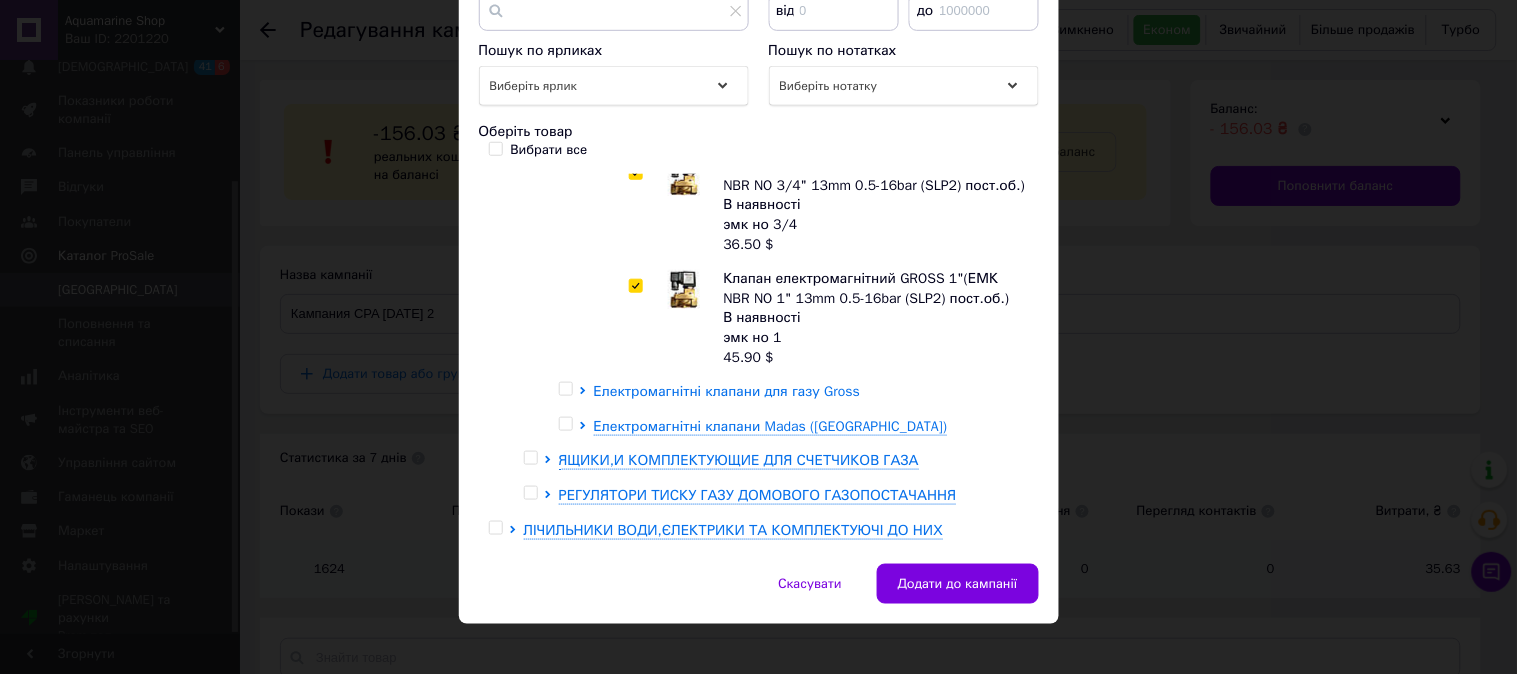 click on "Електромагнітні клапани для газу Gross" at bounding box center (727, 391) 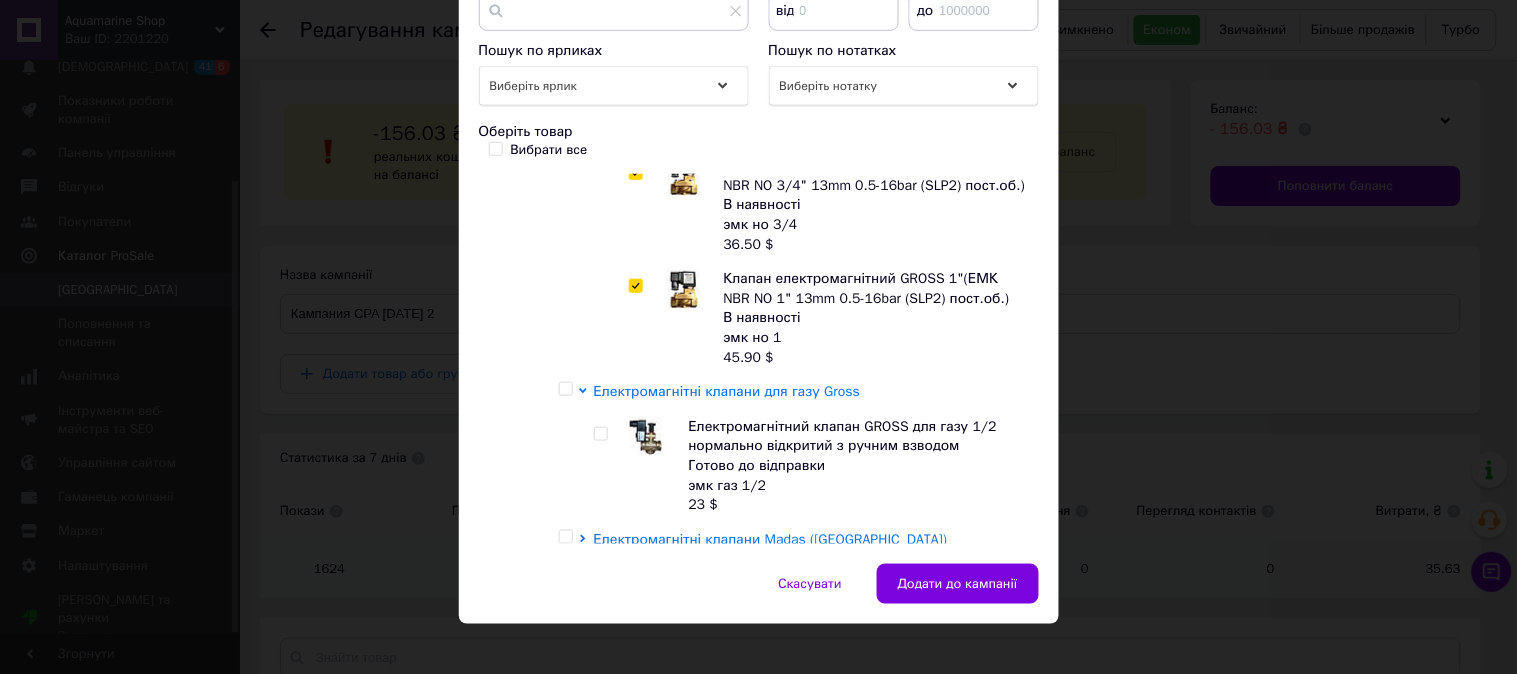 scroll, scrollTop: 1222, scrollLeft: 0, axis: vertical 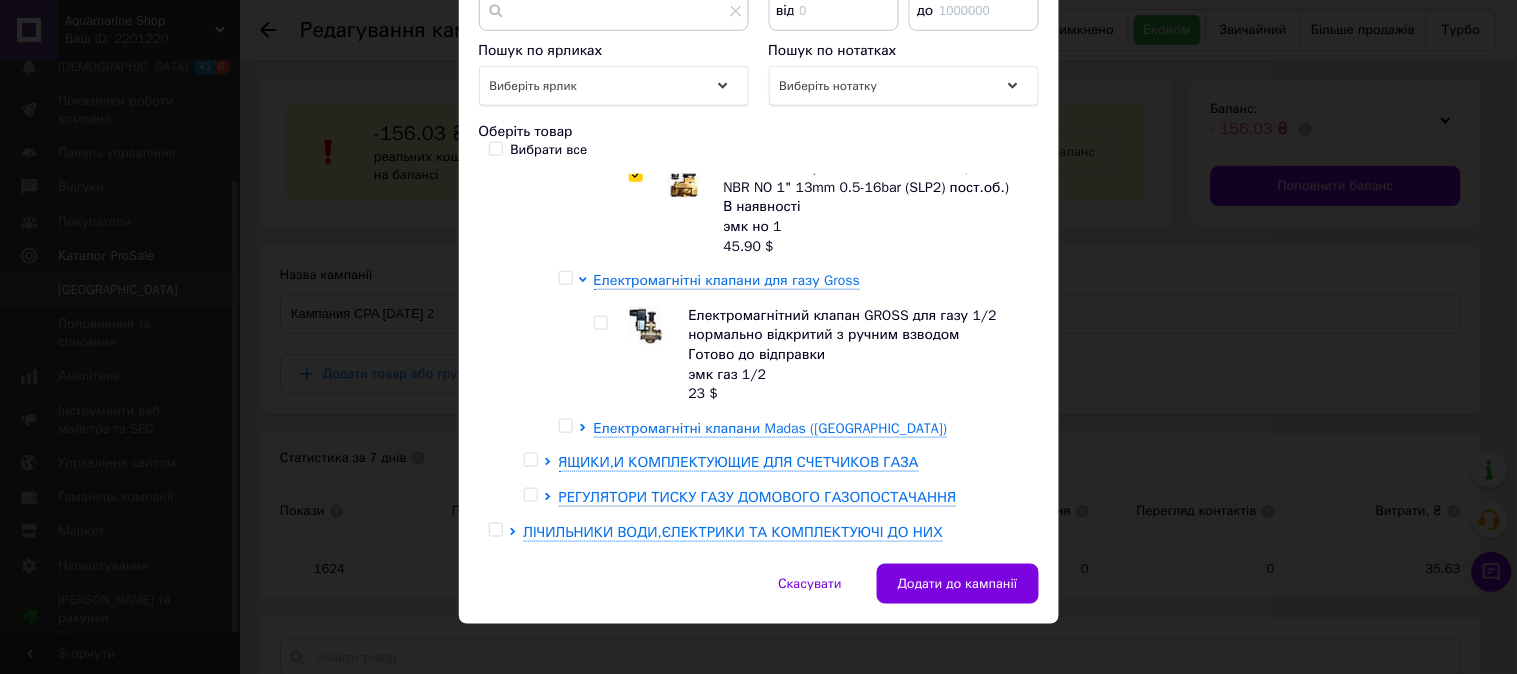 click at bounding box center (601, 323) 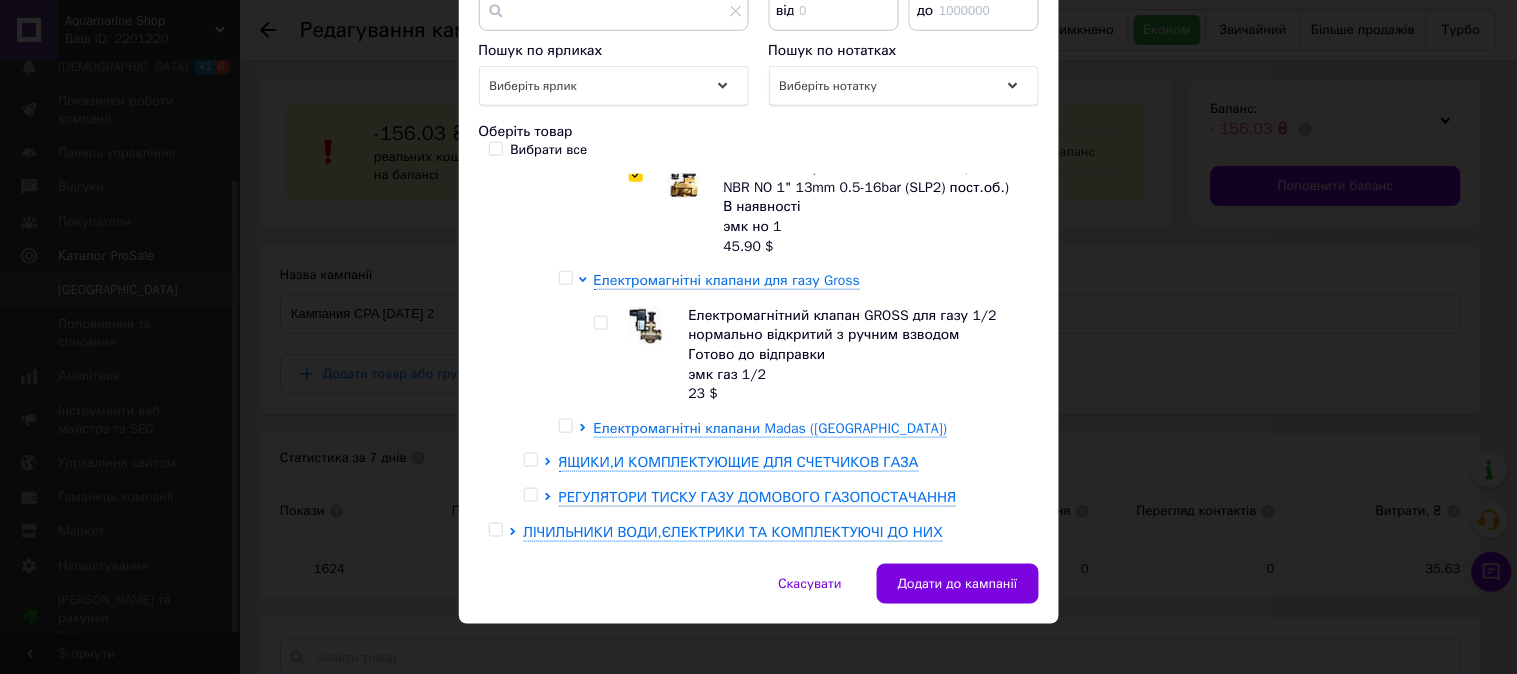 click at bounding box center [600, 323] 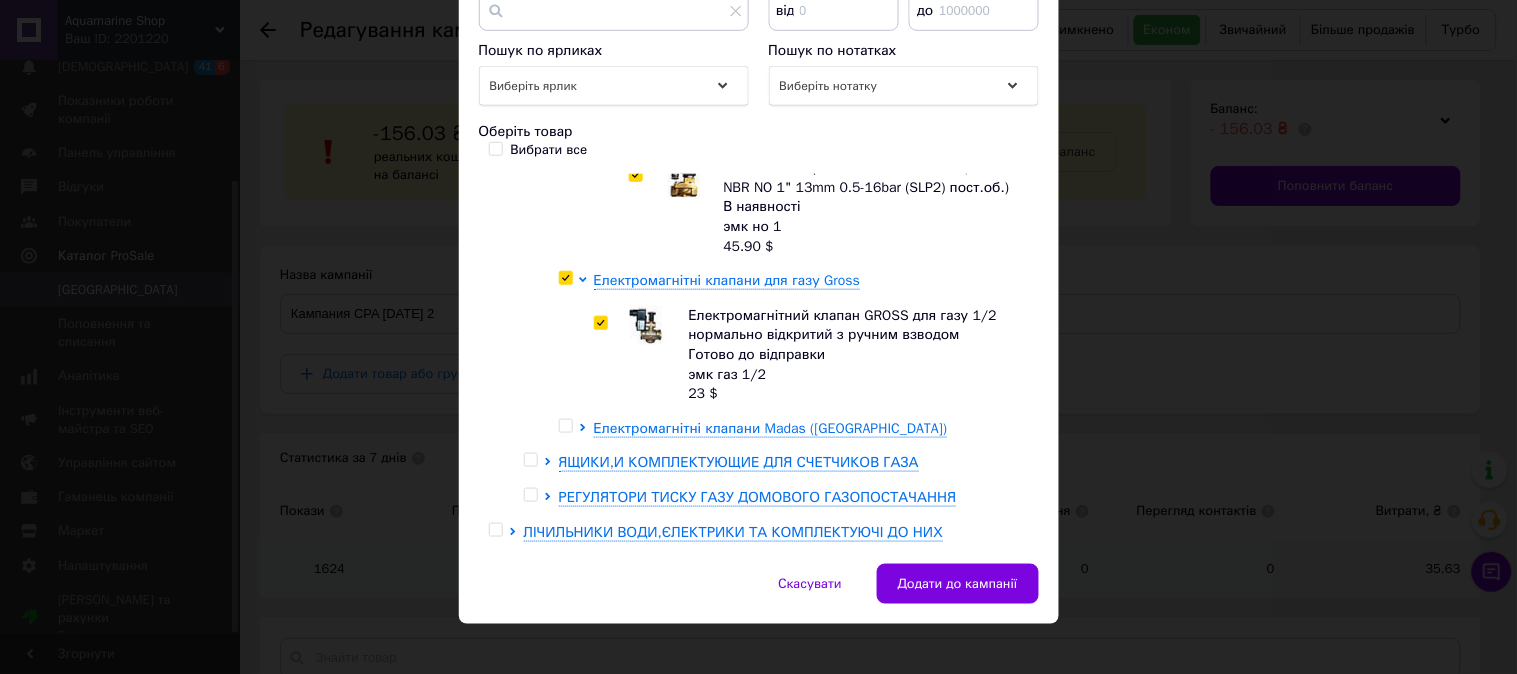 checkbox on "true" 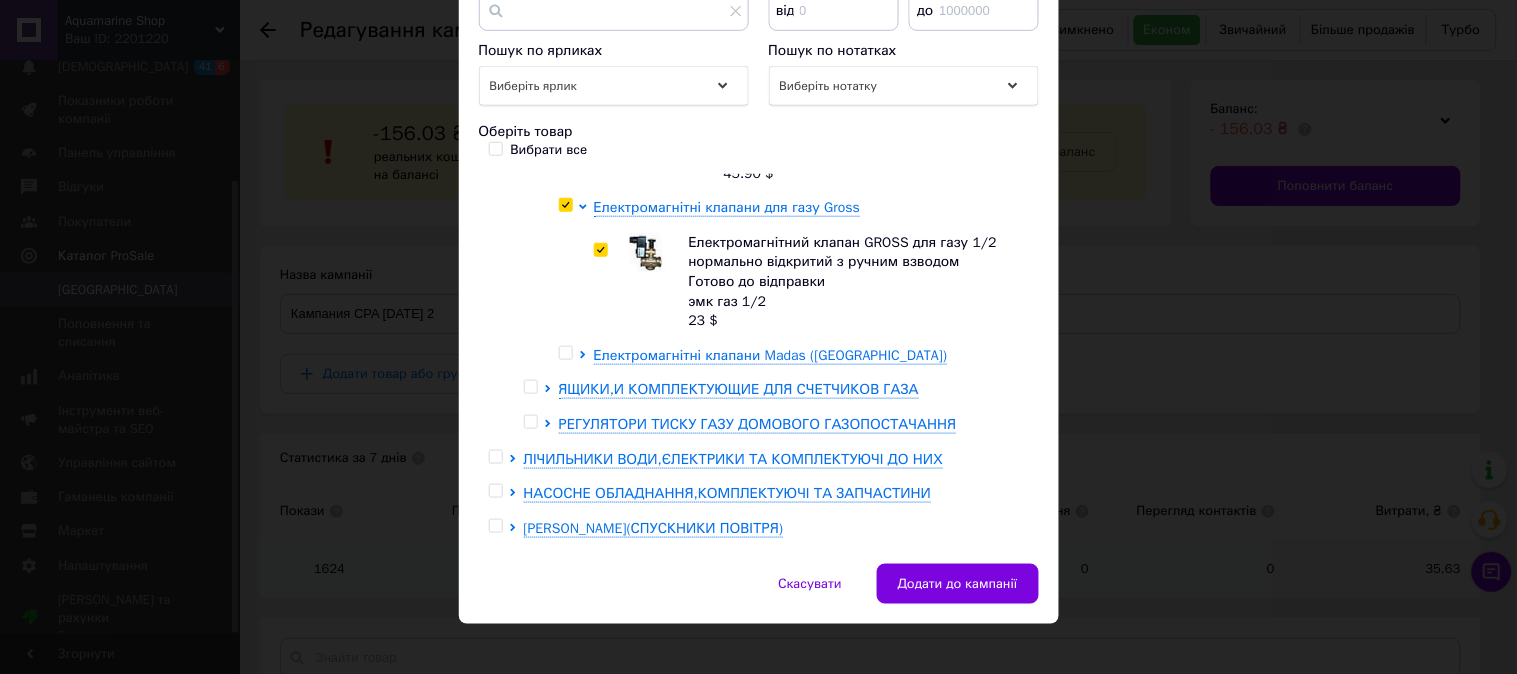scroll, scrollTop: 1333, scrollLeft: 0, axis: vertical 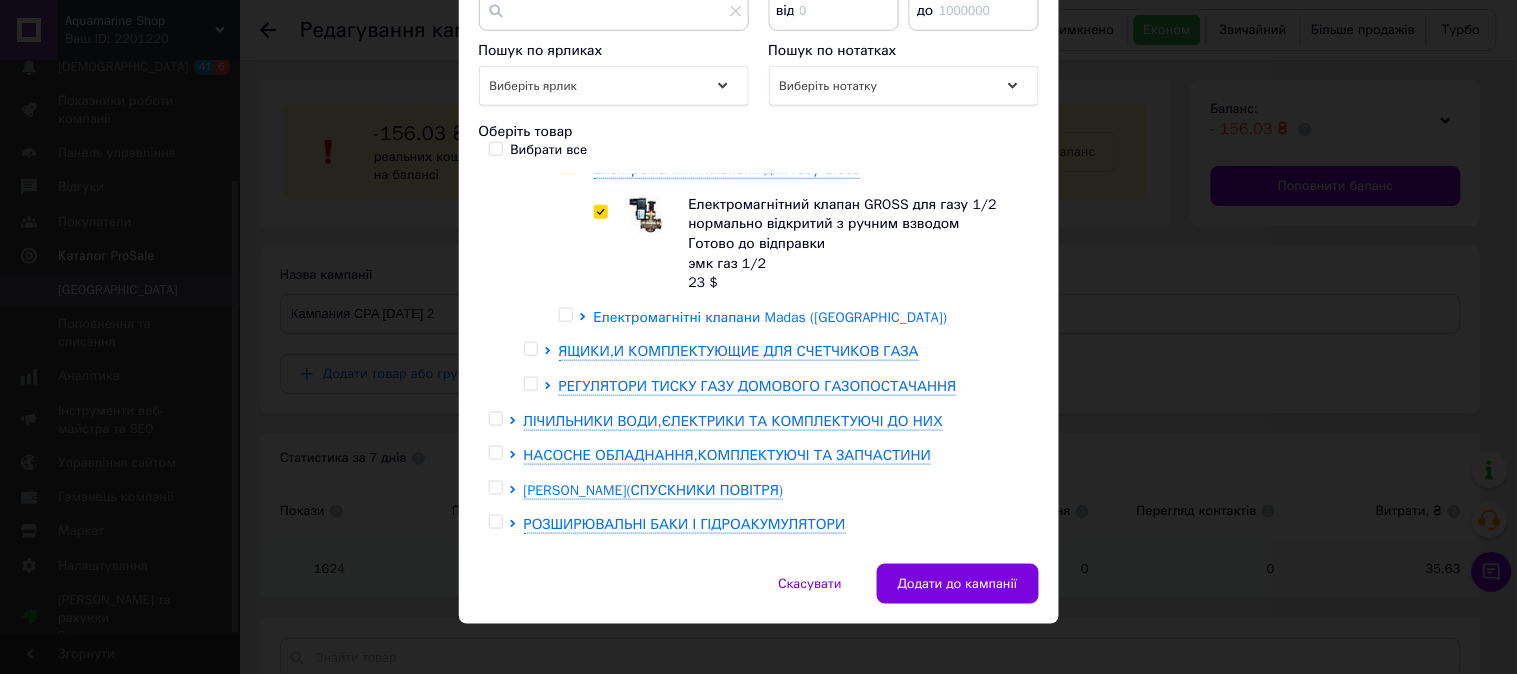 click on "Електромагнітні клапани Madas ([GEOGRAPHIC_DATA])" at bounding box center [771, 317] 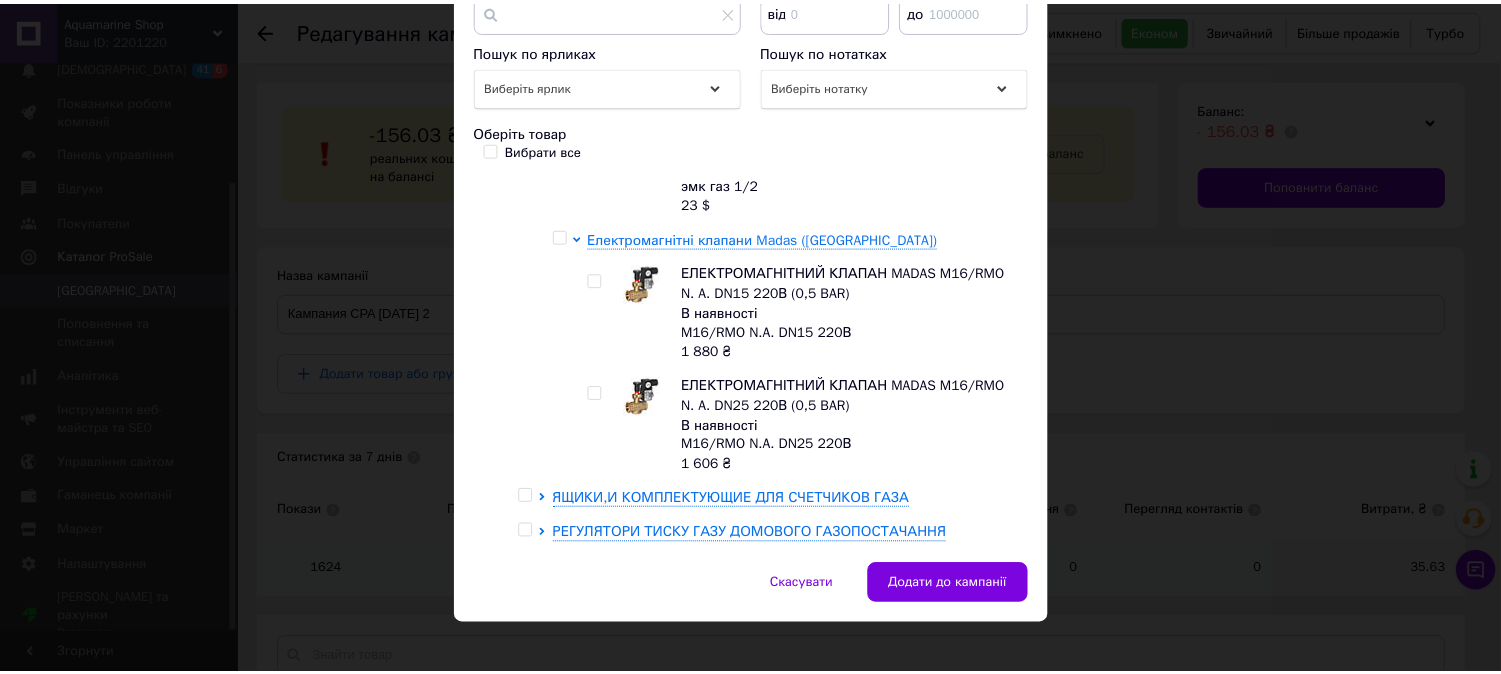 scroll, scrollTop: 1444, scrollLeft: 0, axis: vertical 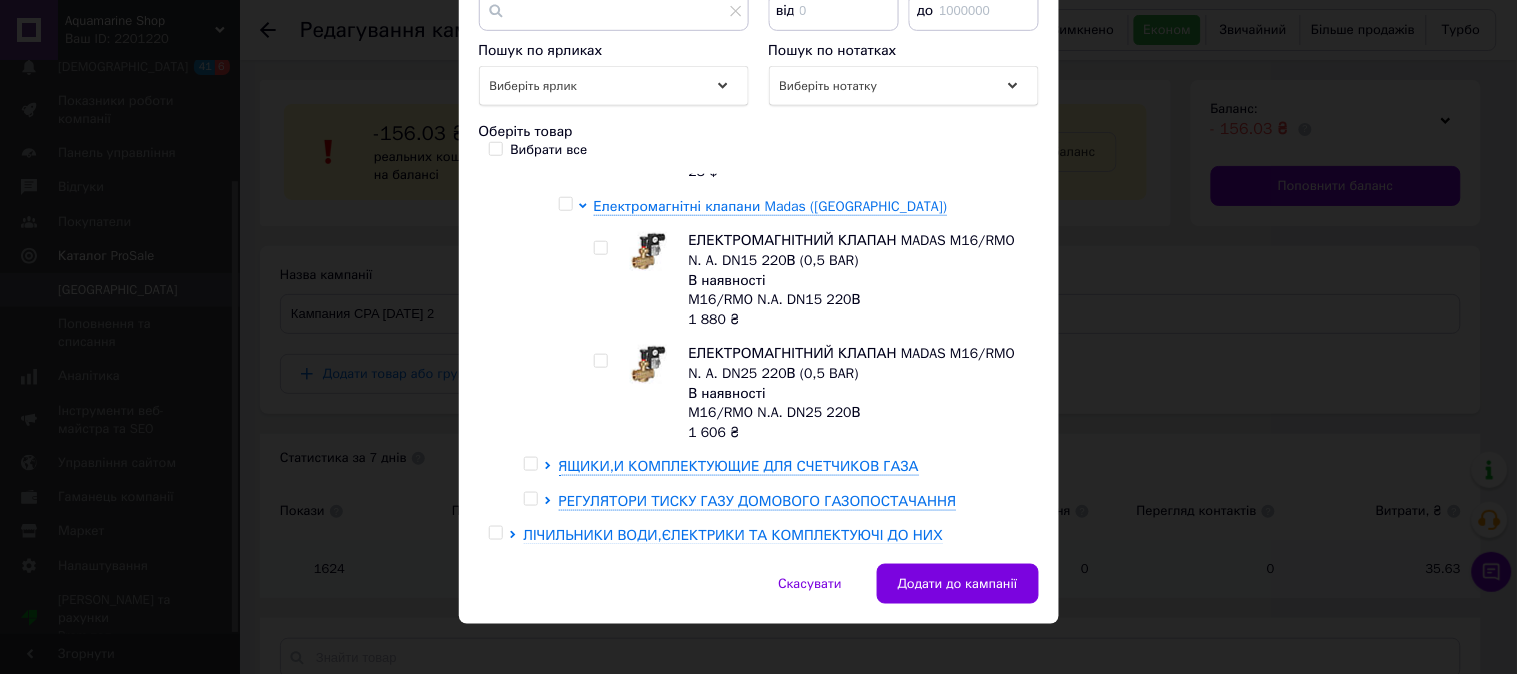 click at bounding box center [600, 248] 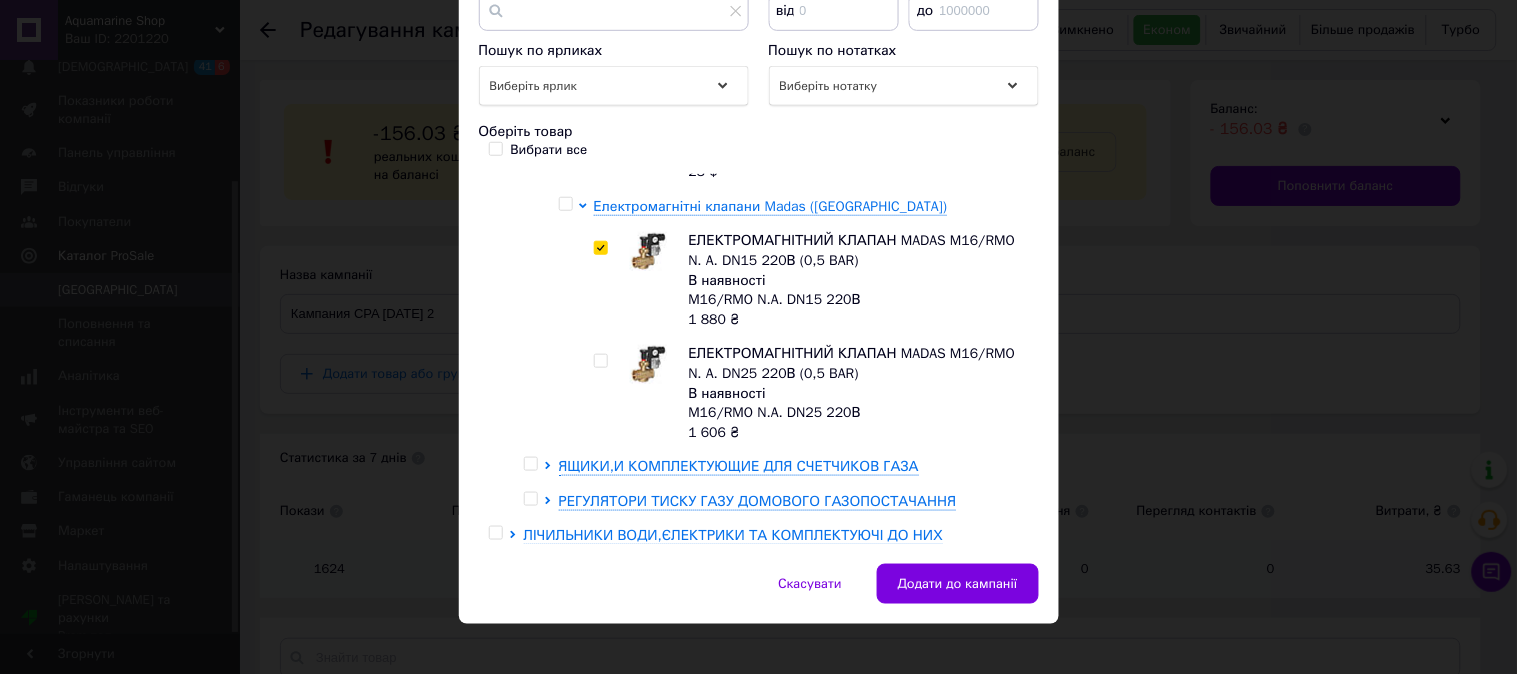 checkbox on "true" 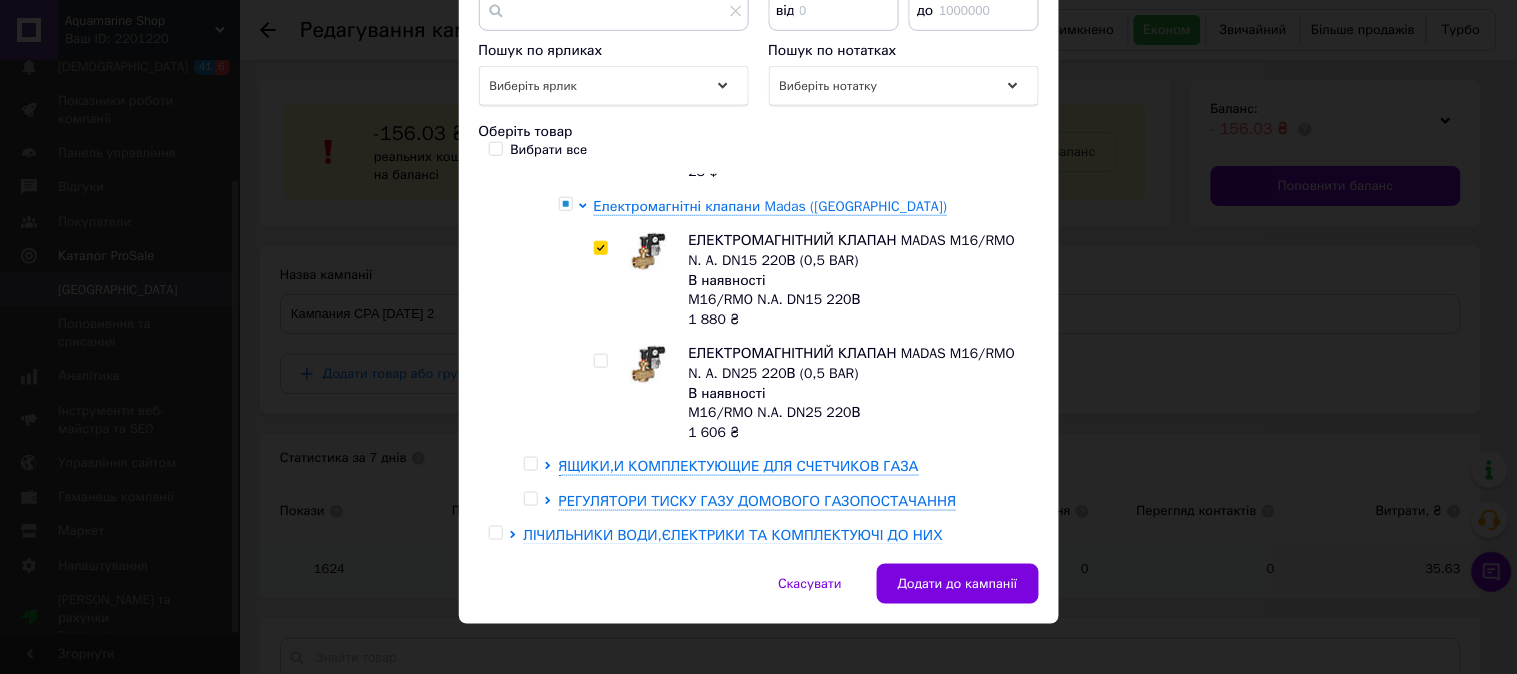 click at bounding box center [600, 361] 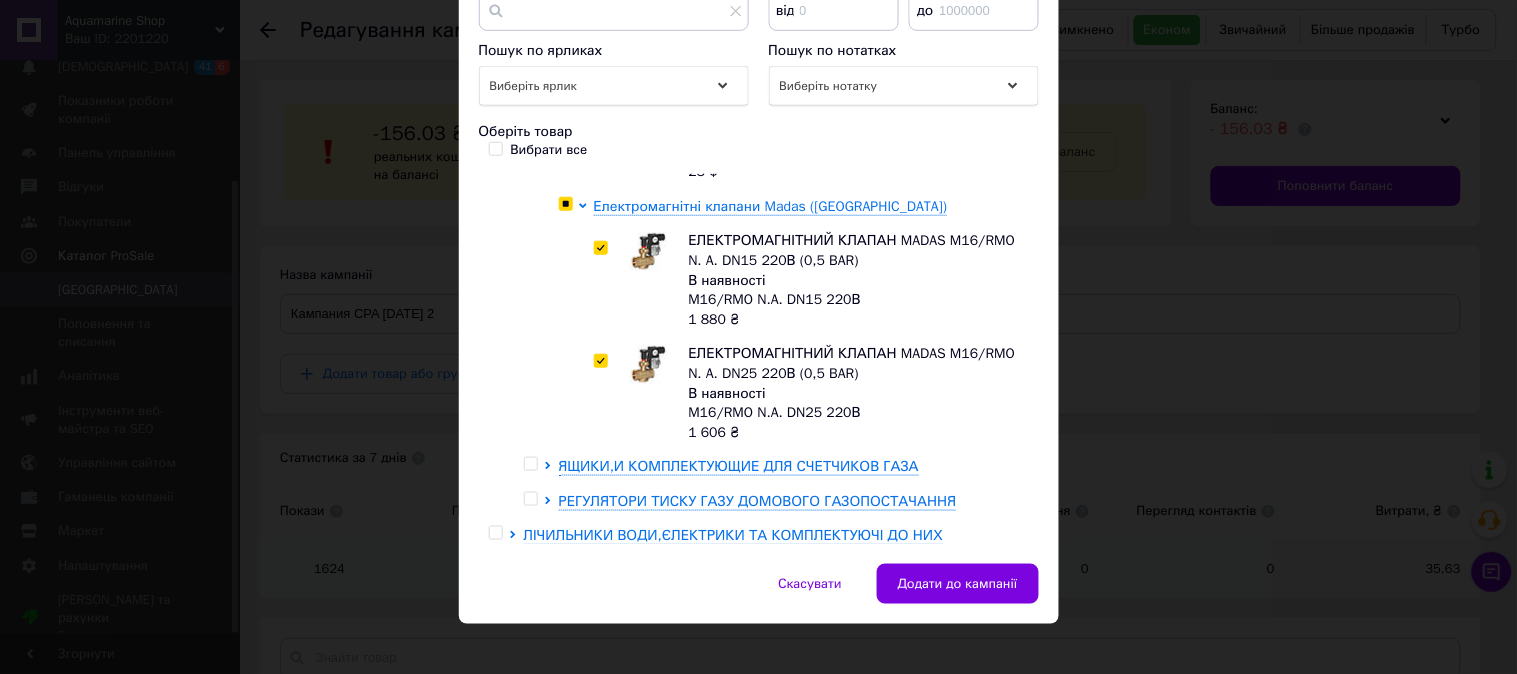 checkbox on "true" 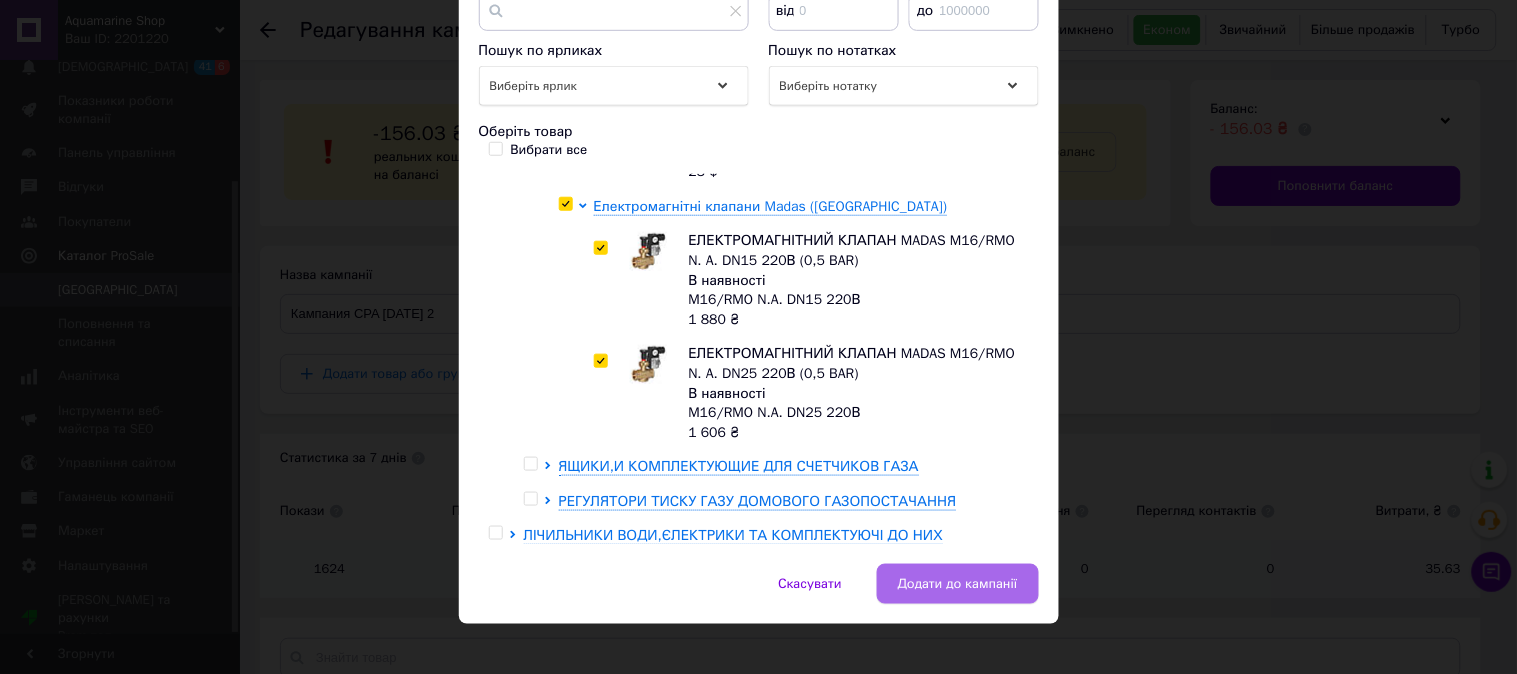 click on "Додати до кампанії" at bounding box center [958, 584] 